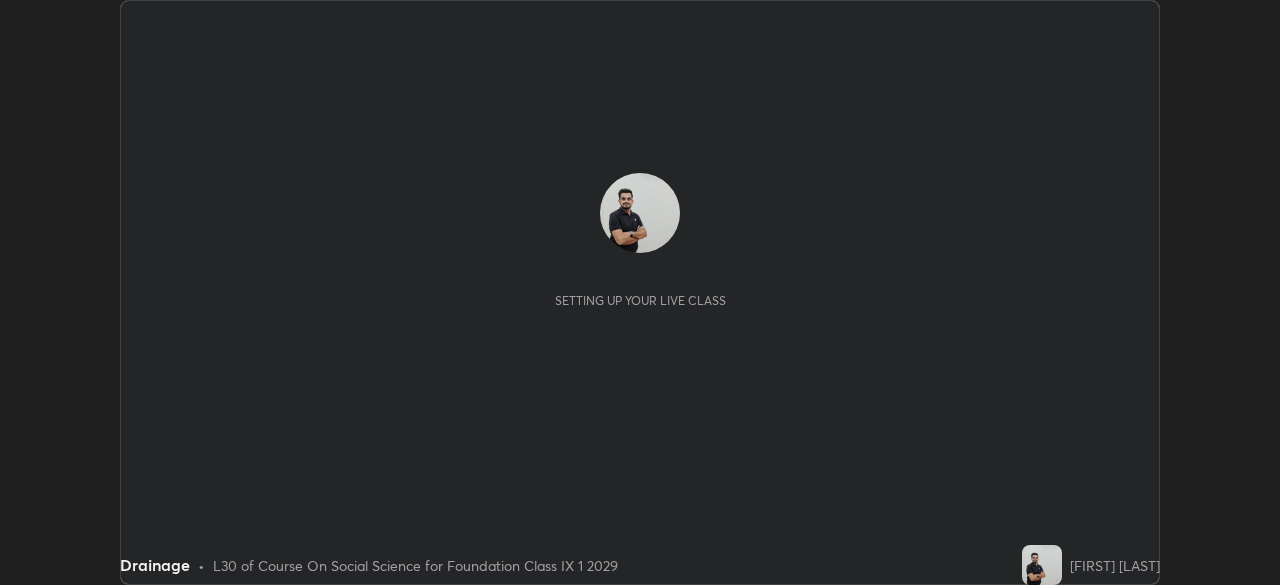 scroll, scrollTop: 0, scrollLeft: 0, axis: both 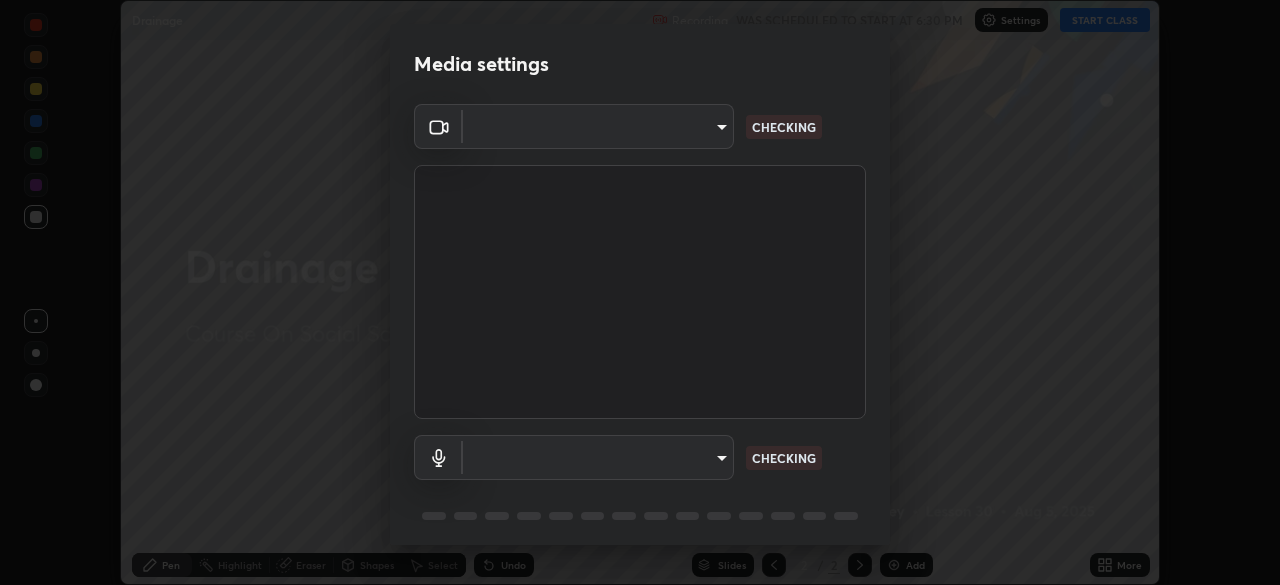 type on "443a52c1fcb7883315f8fd5a1b2310fe1caf799e36d708bb439fd655faabec6d" 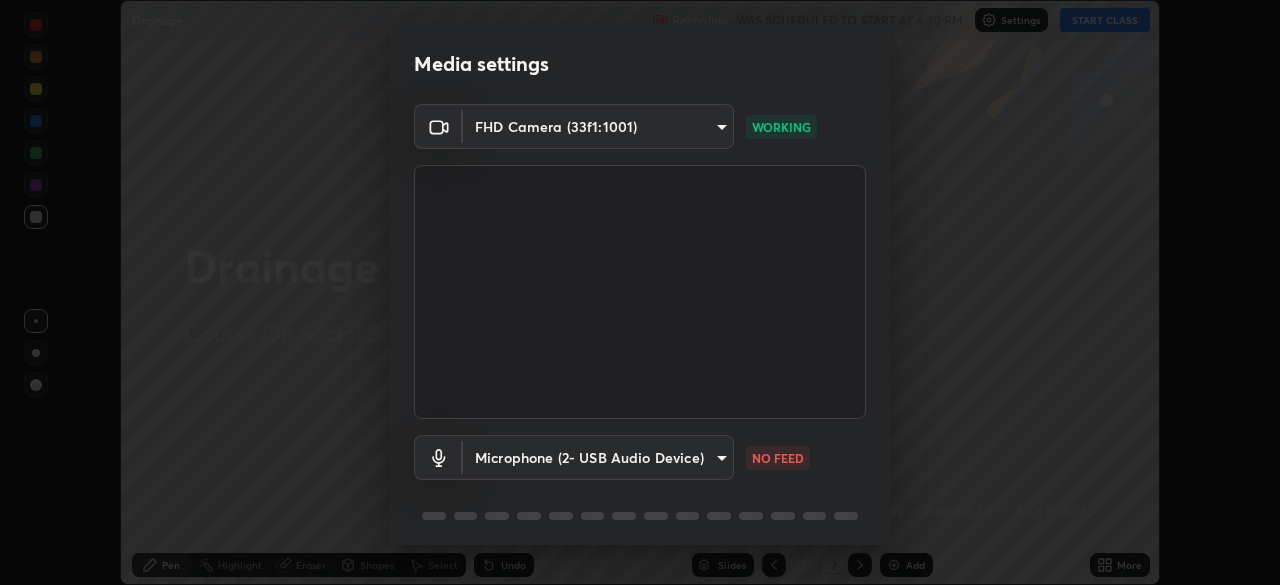 click on "Erase all Drainage Recording WAS SCHEDULED TO START AT  6:30 PM Settings START CLASS Setting up your live class Drainage • L30 of Course On Social Science for Foundation Class IX 1 2029 [FIRST] [LAST] Pen Highlight Eraser Shapes Select Undo Slides 2 / 2 Add More No doubts shared Encourage your learners to ask a doubt for better clarity Report an issue Reason for reporting Buffering Chat not working Audio - Video sync issue Educator video quality low ​ Attach an image Report Media settings FHD Camera (33f1:1001) 443a52c1fcb7883315f8fd5a1b2310fe1caf799e36d708bb439fd655faabec6d WORKING Microphone (2- USB Audio Device) 56a067f7638fb35eb2b8d5f3ca9aee1aa83a935b50cf51e1dd179e9792fc411c NO FEED 1 / 5 Next" at bounding box center (640, 292) 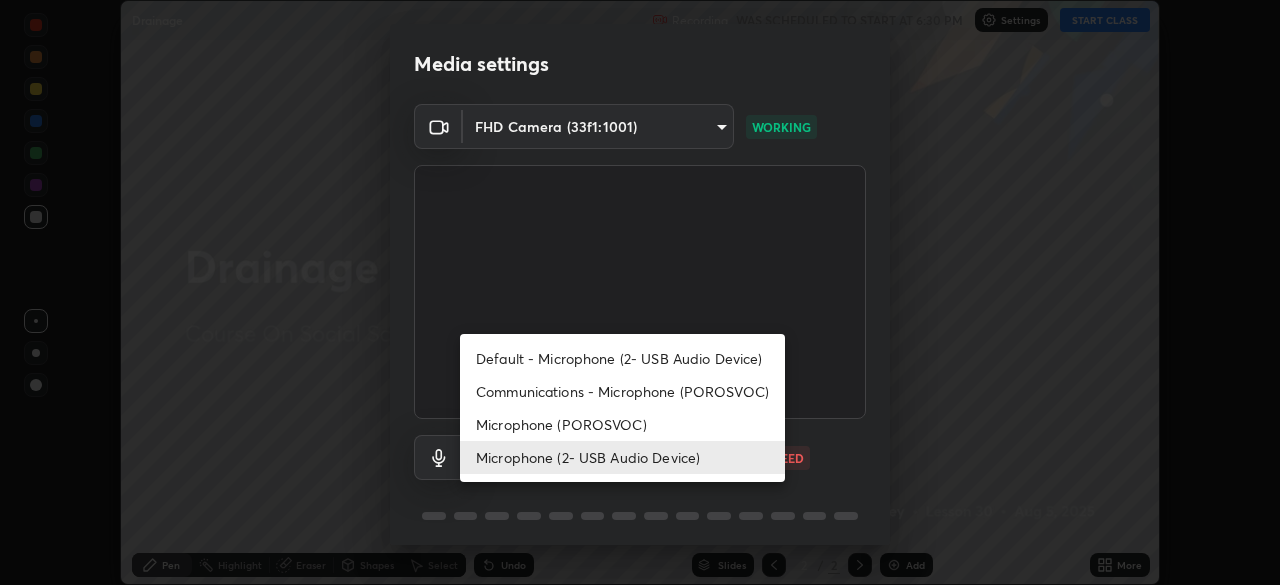 click on "Communications - Microphone (POROSVOC)" at bounding box center (622, 391) 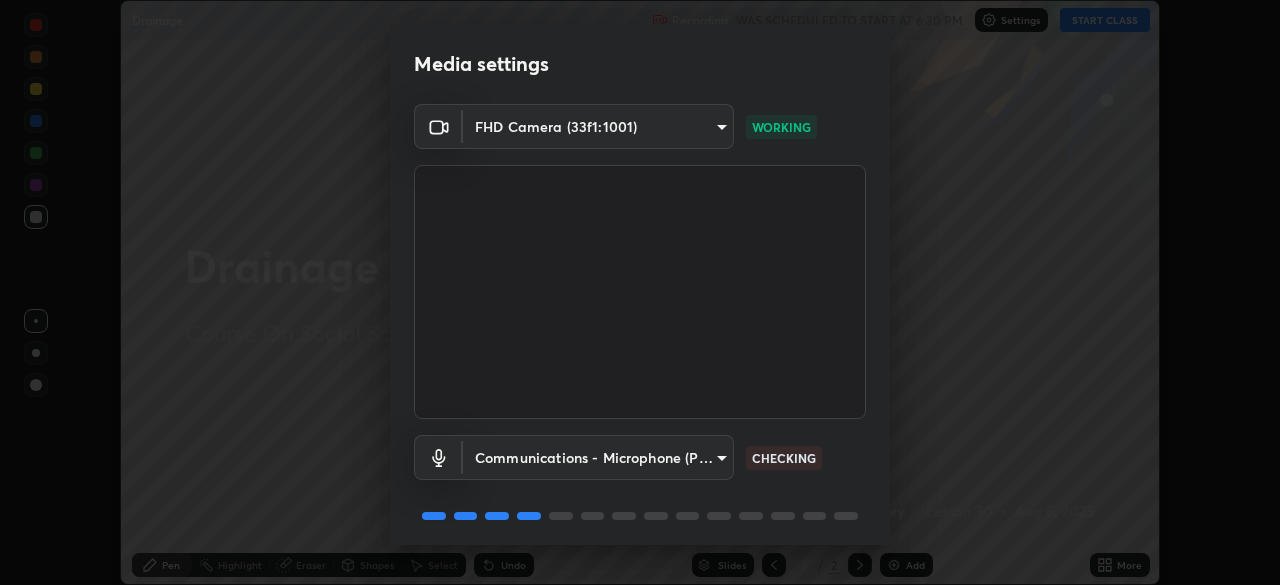 click on "Erase all Drainage Recording WAS SCHEDULED TO START AT  6:30 PM Settings START CLASS Setting up your live class Drainage • L30 of Course On Social Science for Foundation Class IX 1 2029 [FIRST] [LAST] Pen Highlight Eraser Shapes Select Undo Slides 2 / 2 Add More No doubts shared Encourage your learners to ask a doubt for better clarity Report an issue Reason for reporting Buffering Chat not working Audio - Video sync issue Educator video quality low ​ Attach an image Report Media settings FHD Camera (33f1:1001) 443a52c1fcb7883315f8fd5a1b2310fe1caf799e36d708bb439fd655faabec6d WORKING Communications - Microphone (POROSVOC) communications CHECKING 1 / 5 Next" at bounding box center [640, 292] 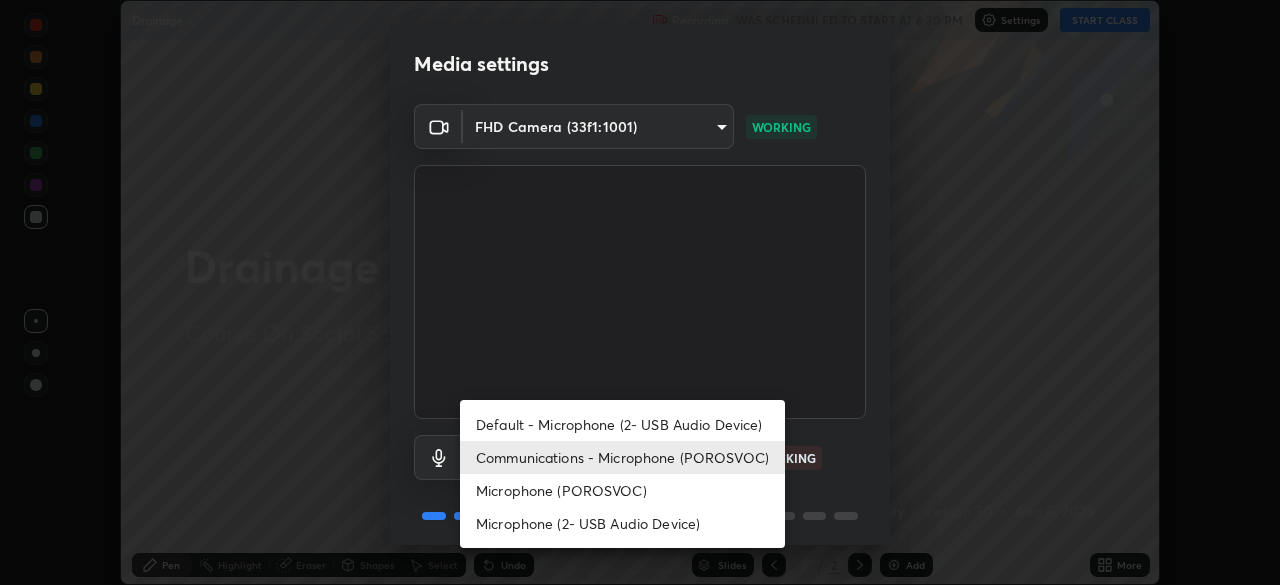 click on "Microphone (2- USB Audio Device)" at bounding box center (622, 523) 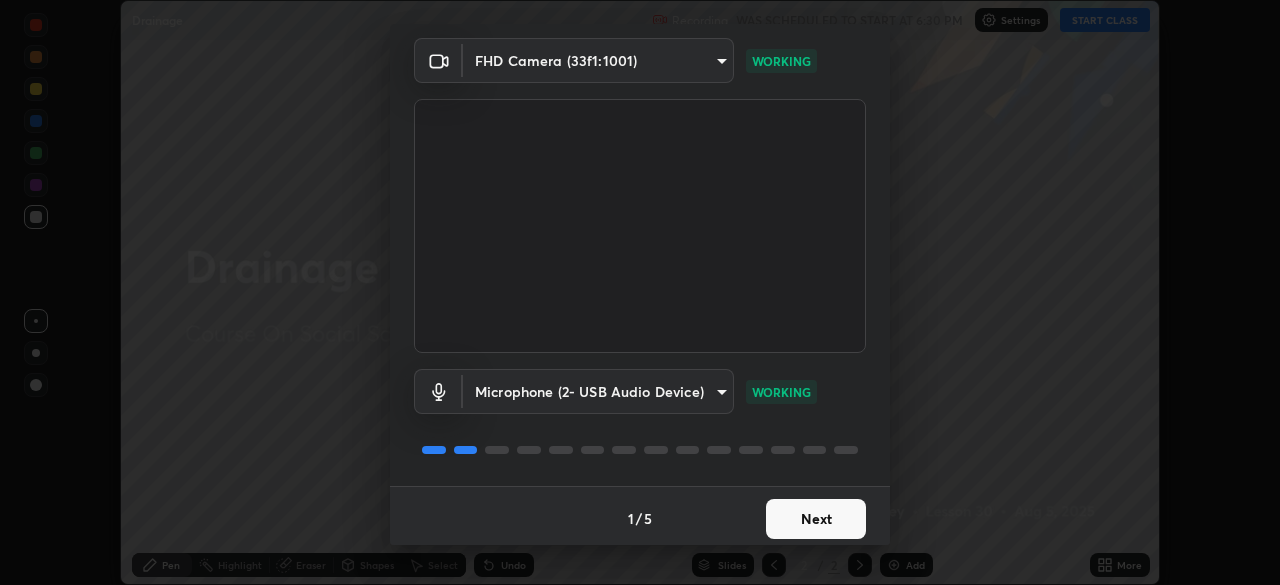 scroll, scrollTop: 71, scrollLeft: 0, axis: vertical 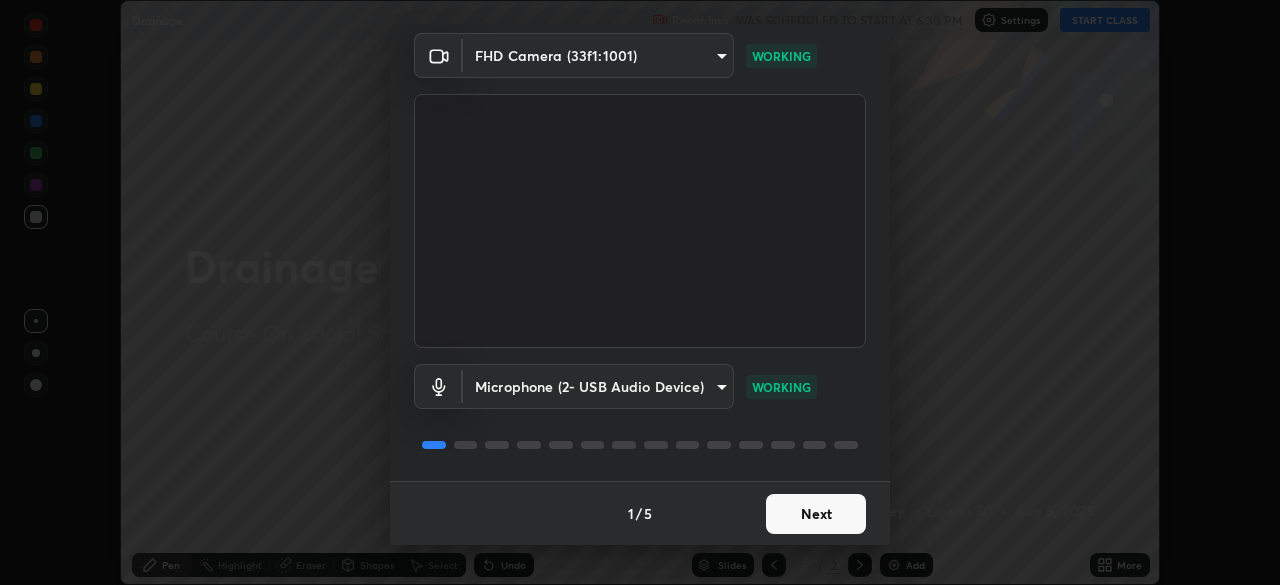click on "Next" at bounding box center [816, 514] 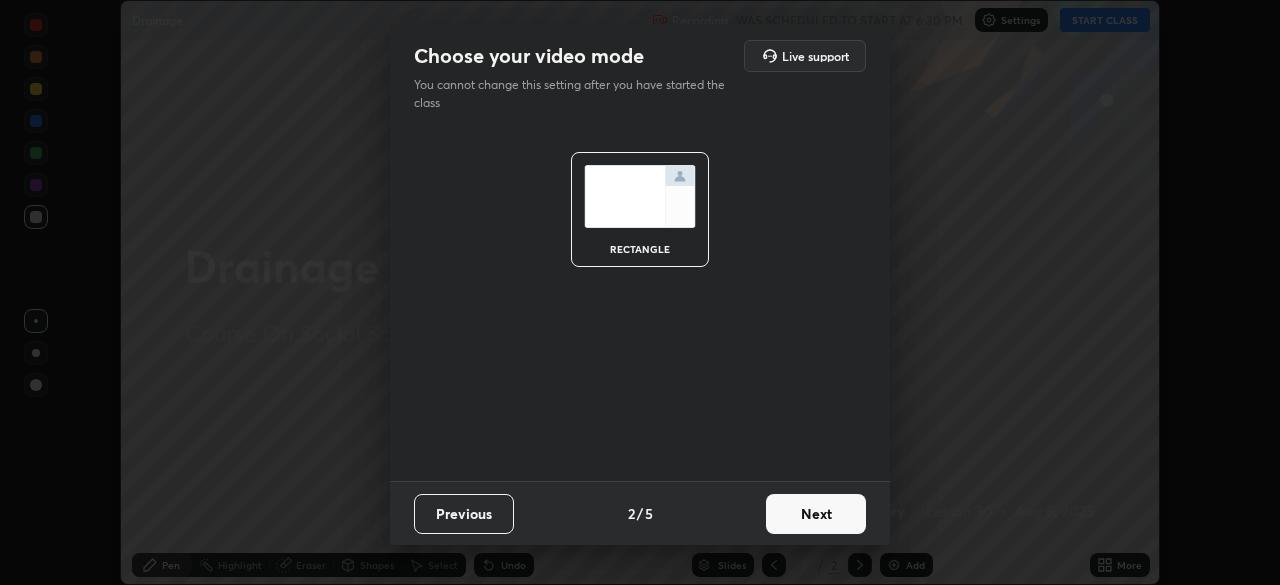 scroll, scrollTop: 0, scrollLeft: 0, axis: both 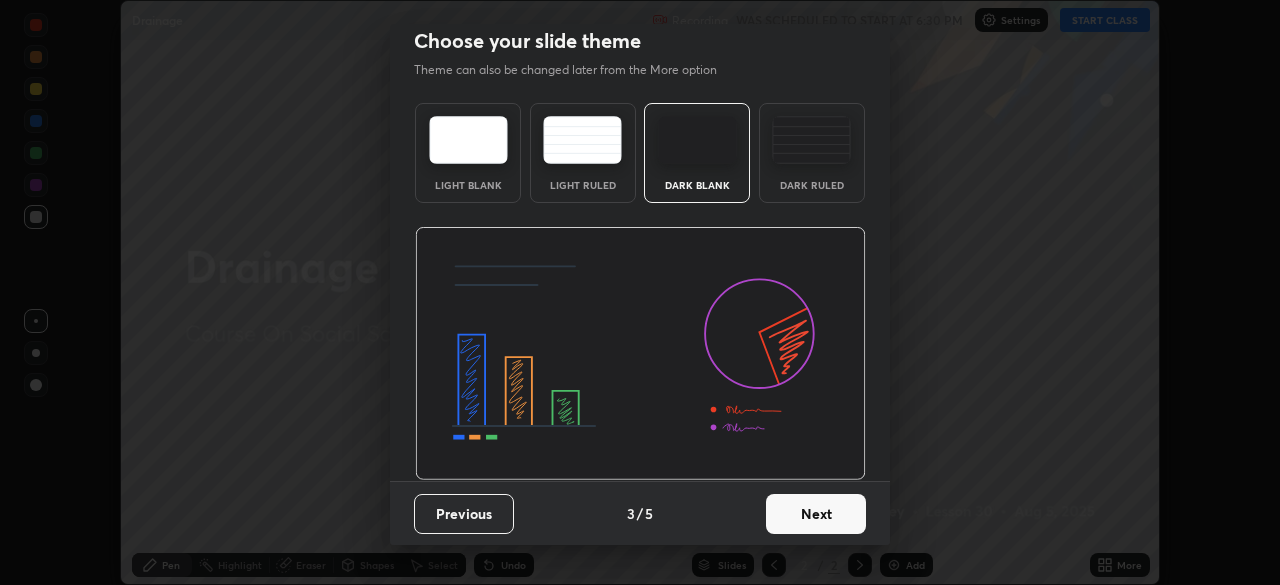 click on "Next" at bounding box center [816, 514] 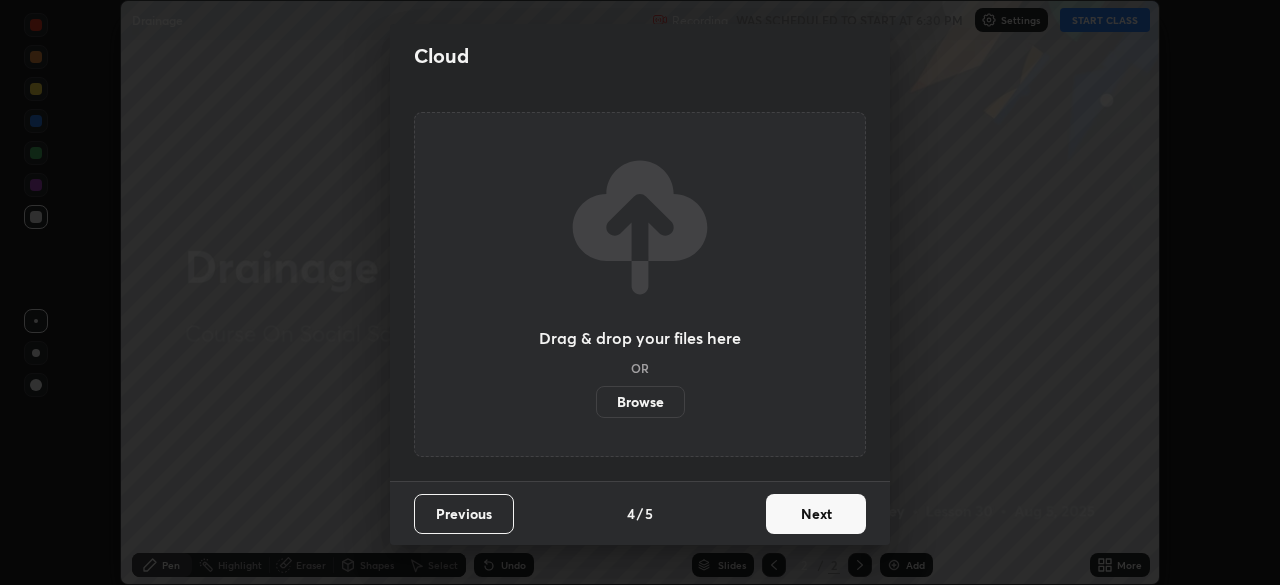 scroll, scrollTop: 0, scrollLeft: 0, axis: both 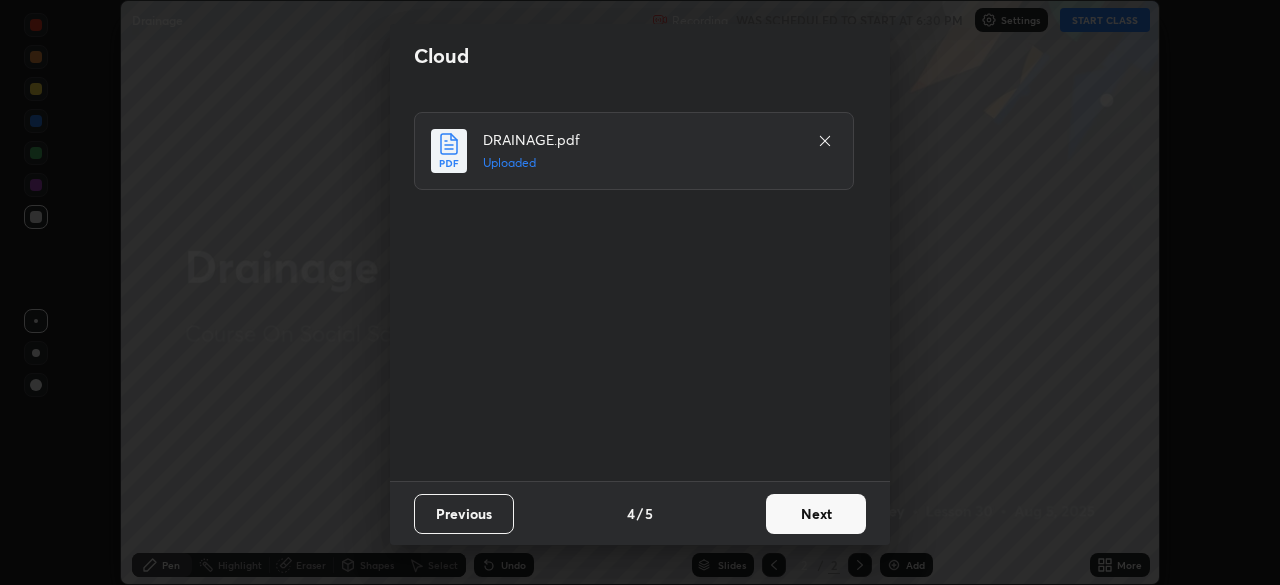 click on "Next" at bounding box center (816, 514) 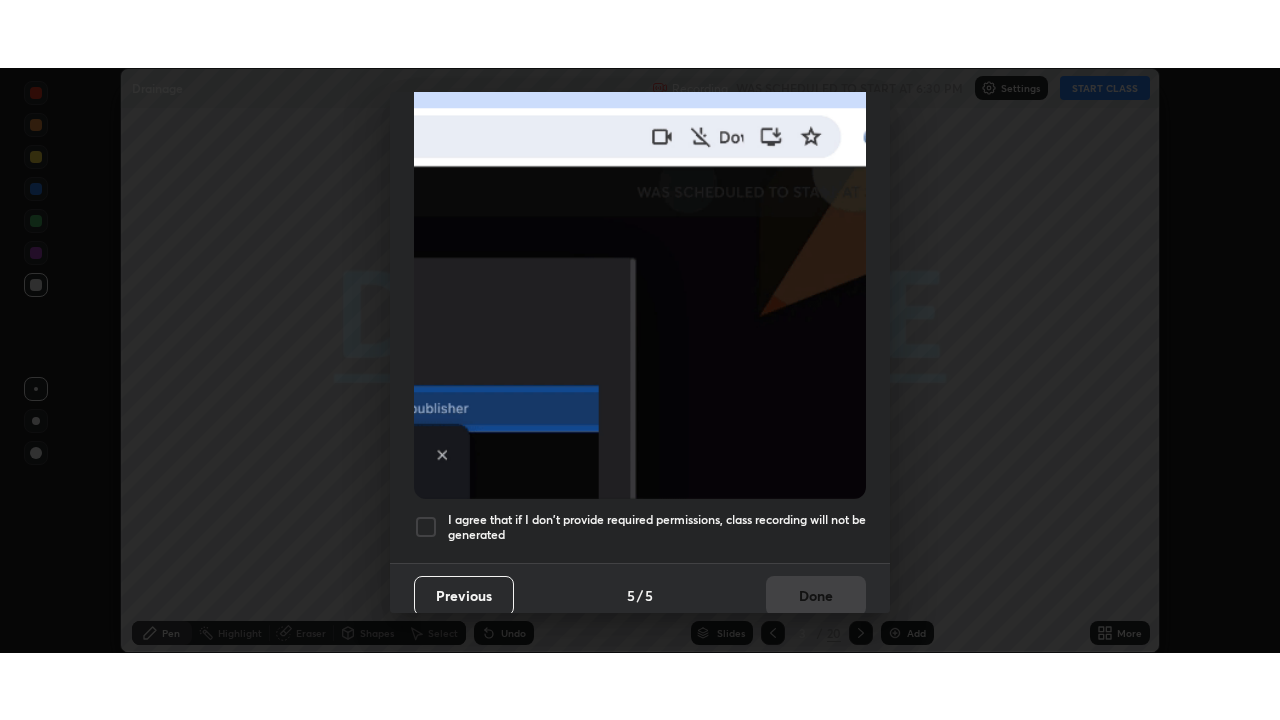 scroll, scrollTop: 479, scrollLeft: 0, axis: vertical 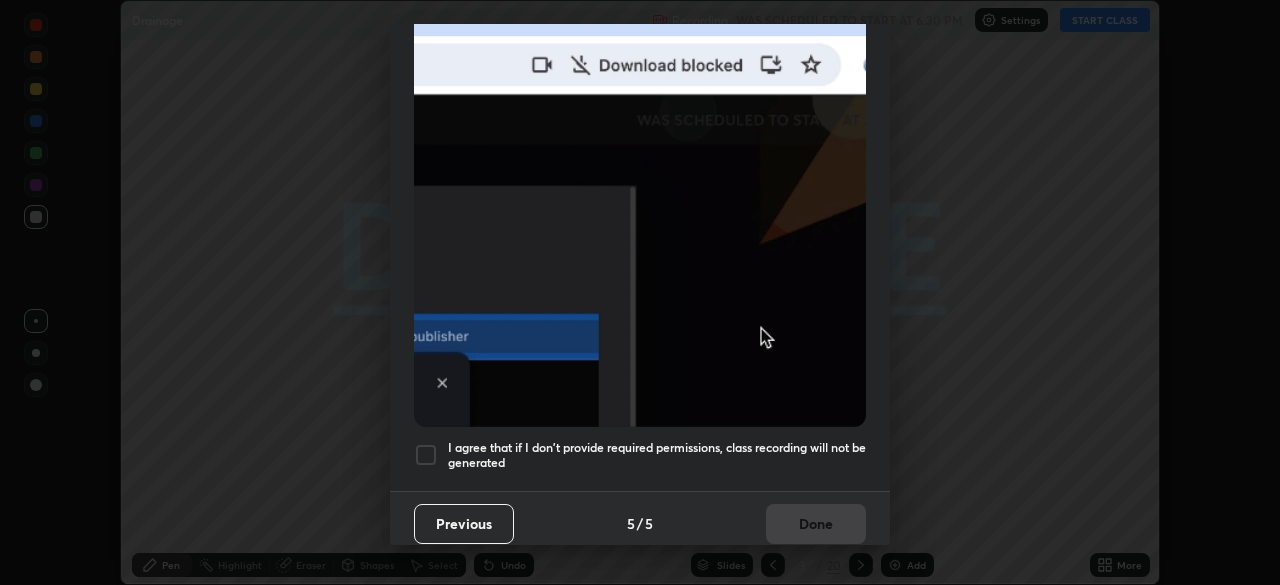 click at bounding box center [426, 455] 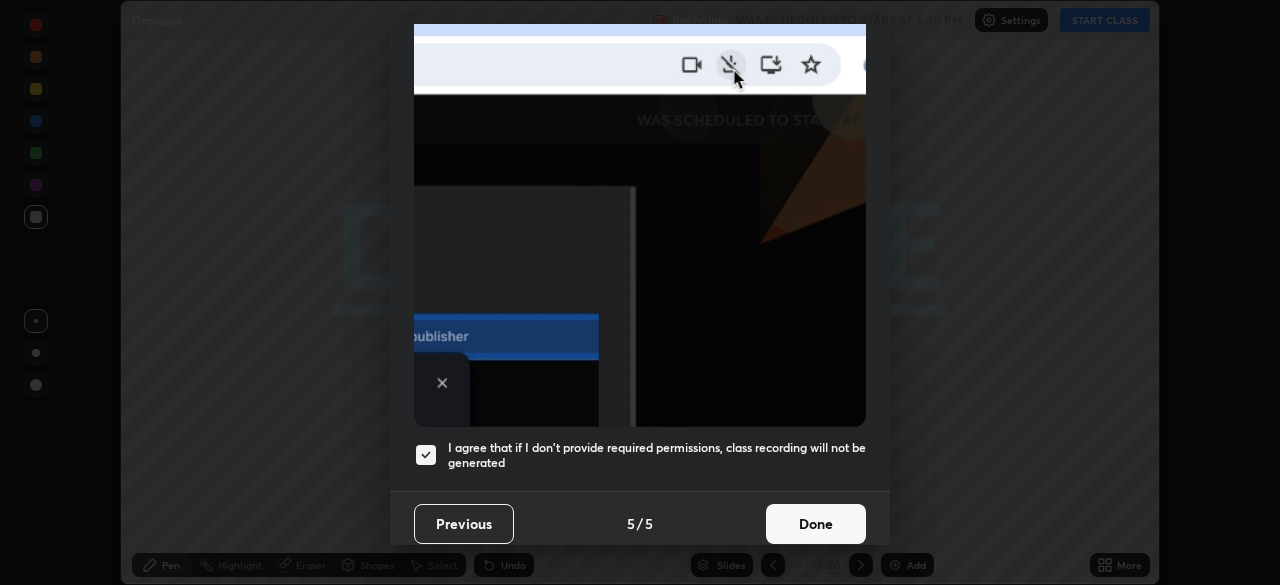 click on "Done" at bounding box center (816, 524) 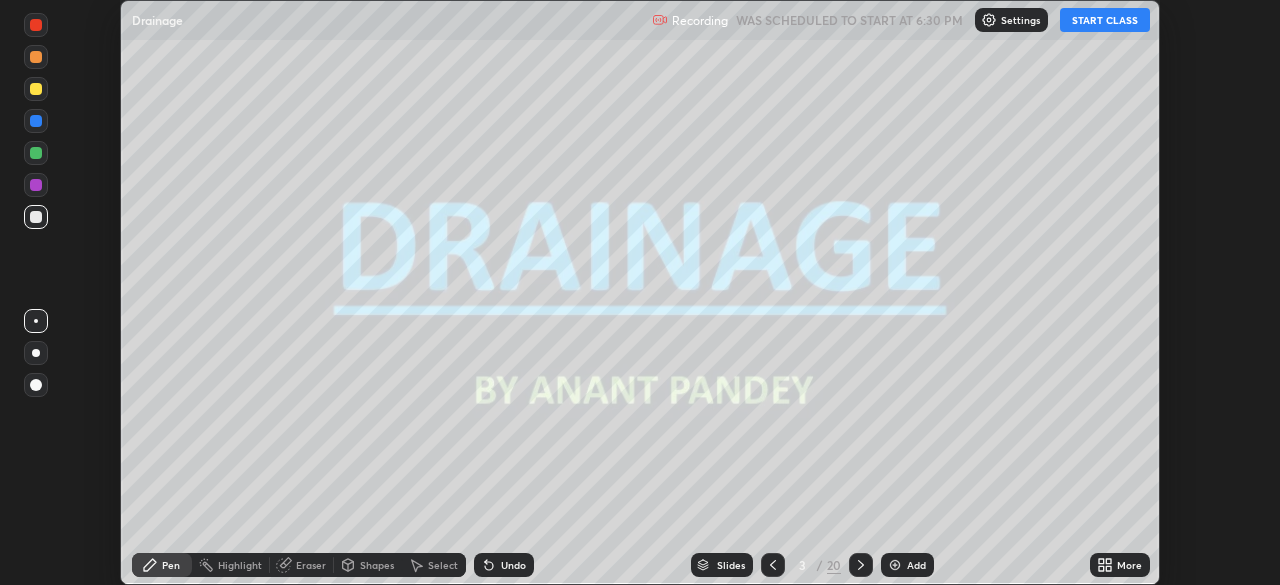 click 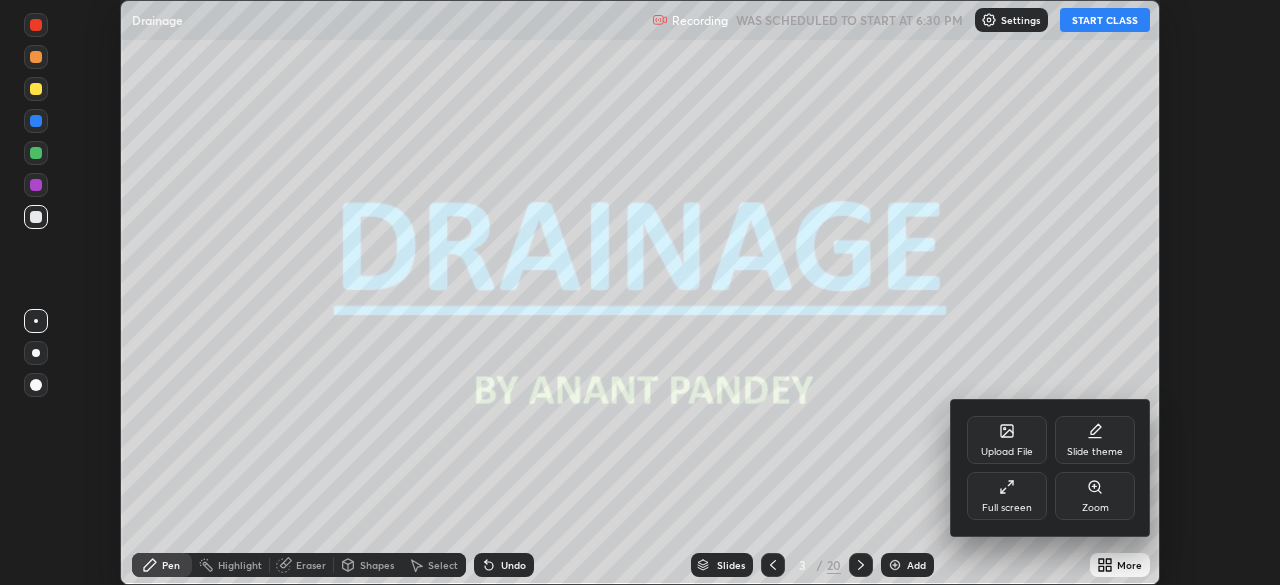 click on "Full screen" at bounding box center (1007, 496) 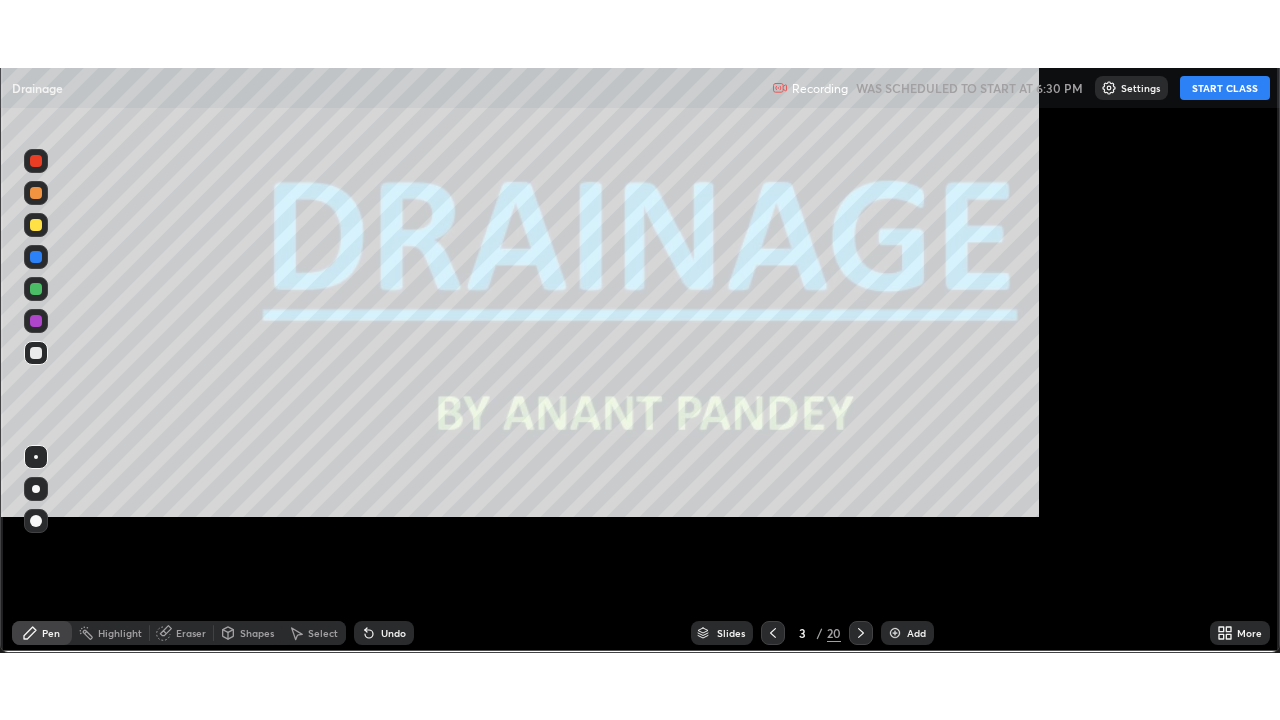 scroll, scrollTop: 99280, scrollLeft: 98720, axis: both 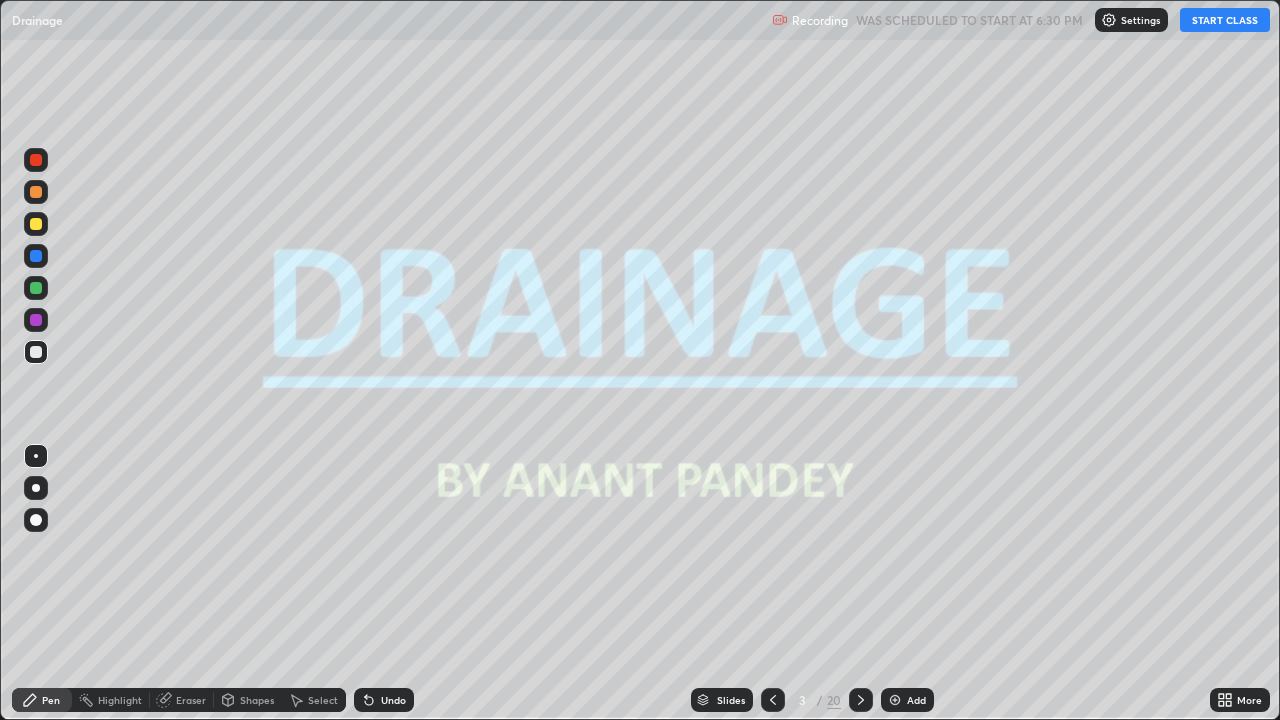 click on "START CLASS" at bounding box center (1225, 20) 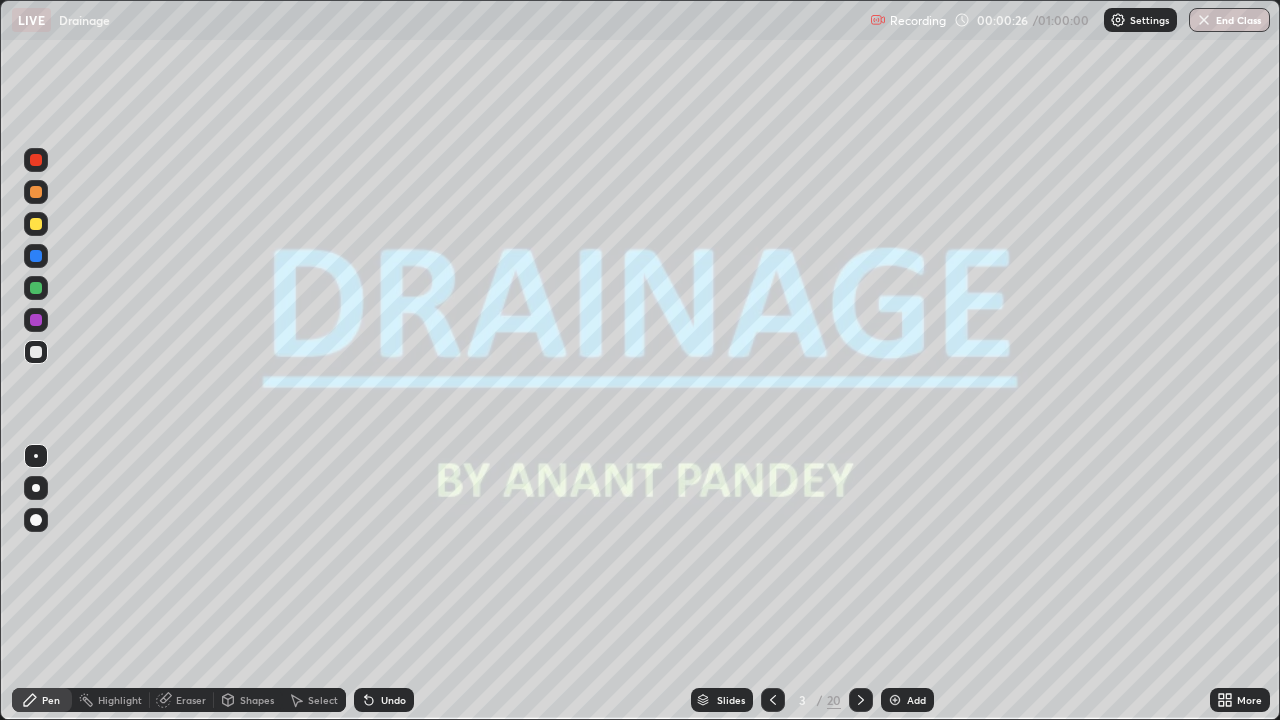 click on "Slides" at bounding box center [731, 700] 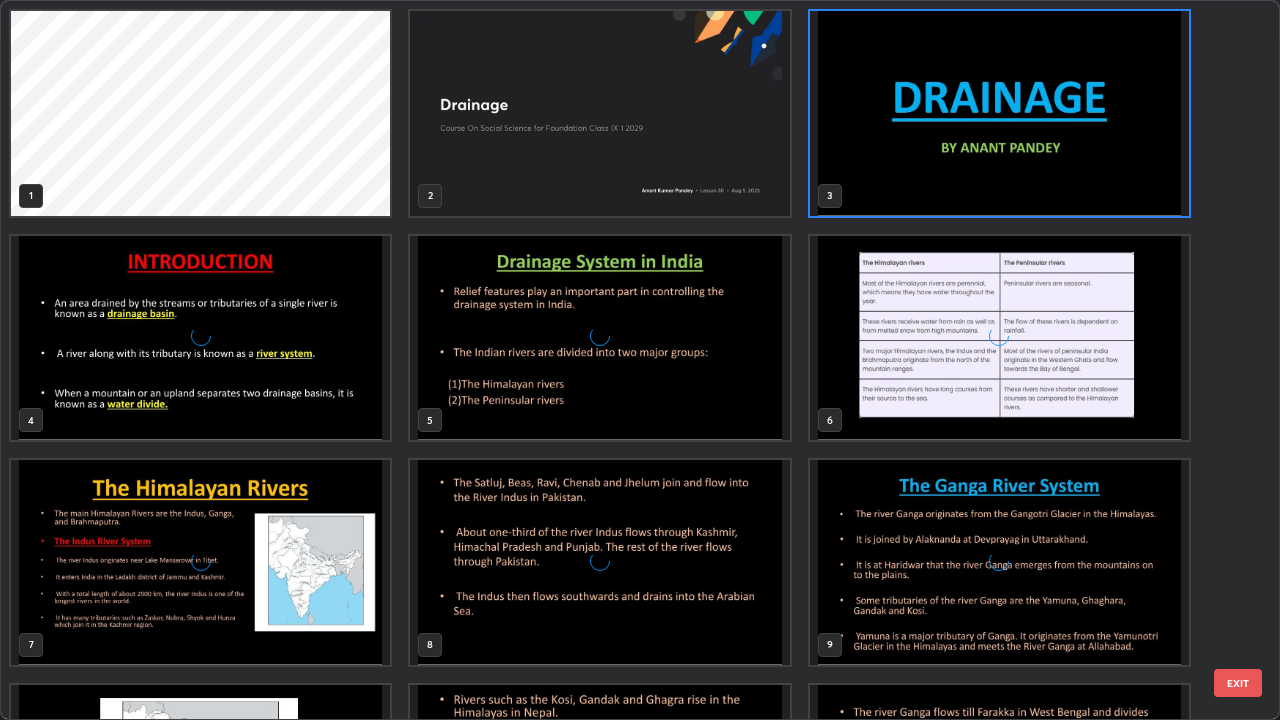 scroll, scrollTop: 7, scrollLeft: 11, axis: both 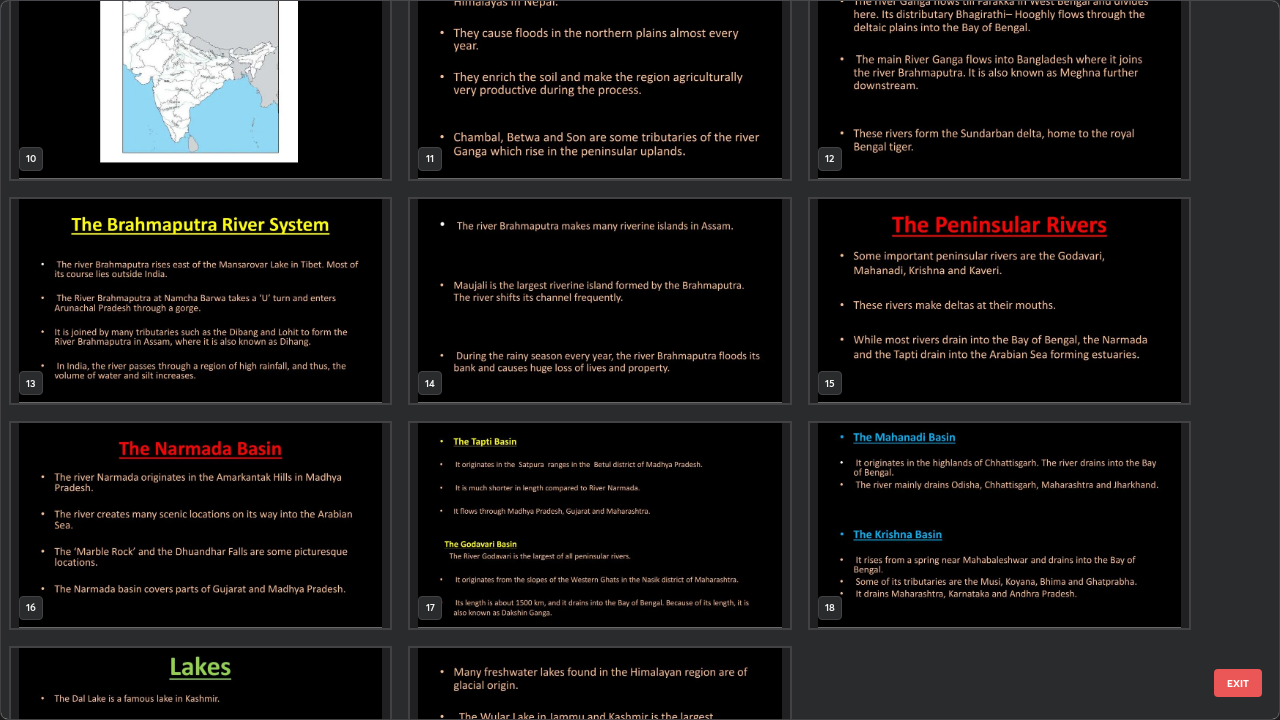 click at bounding box center (999, 301) 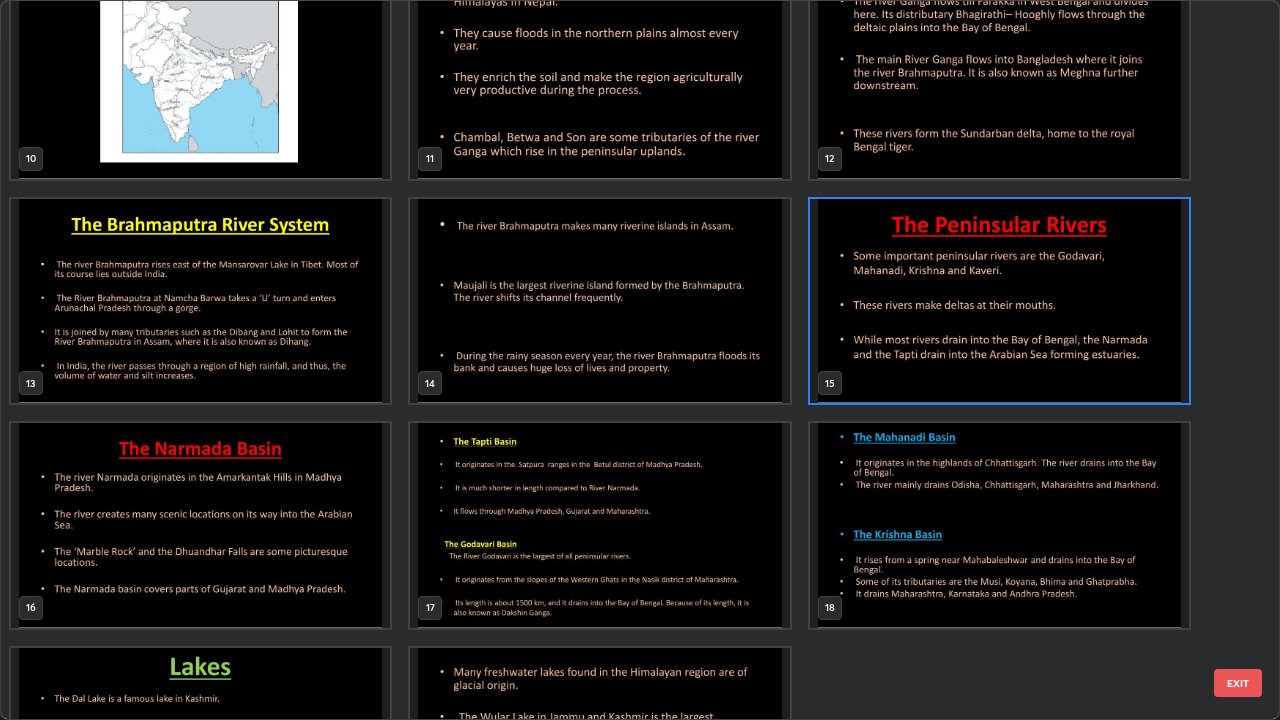 click at bounding box center (999, 301) 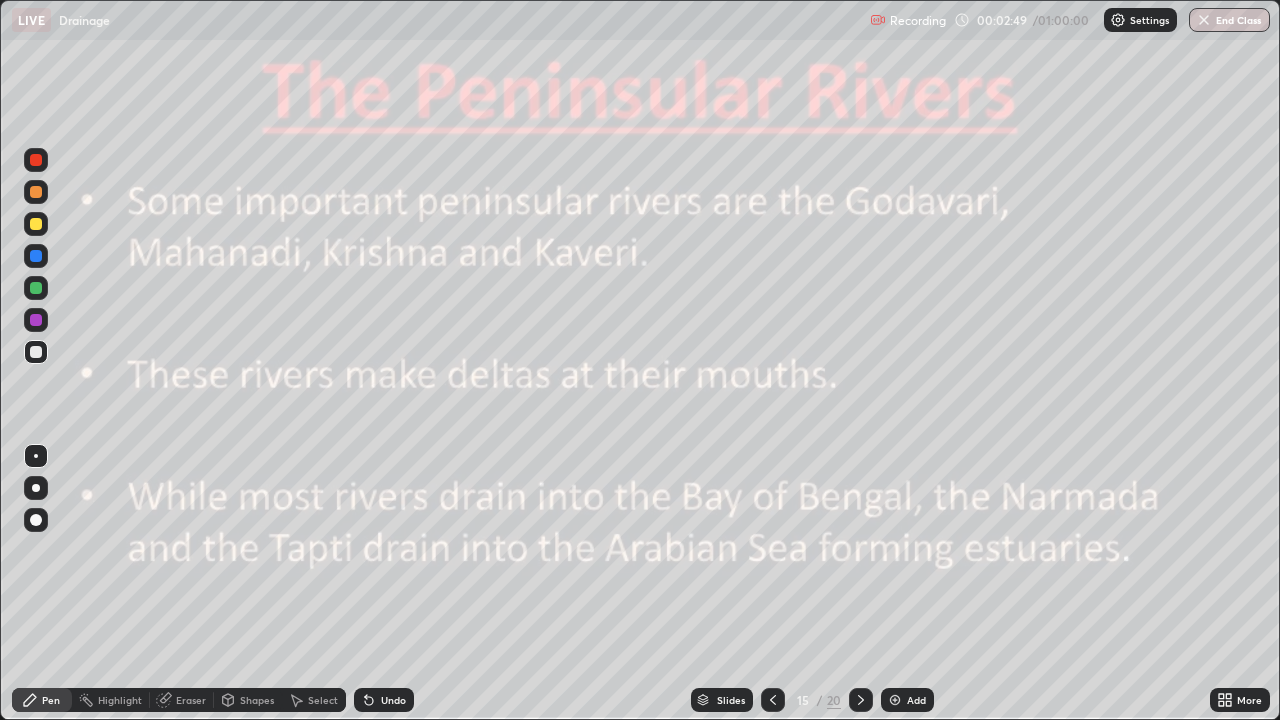 click at bounding box center [36, 160] 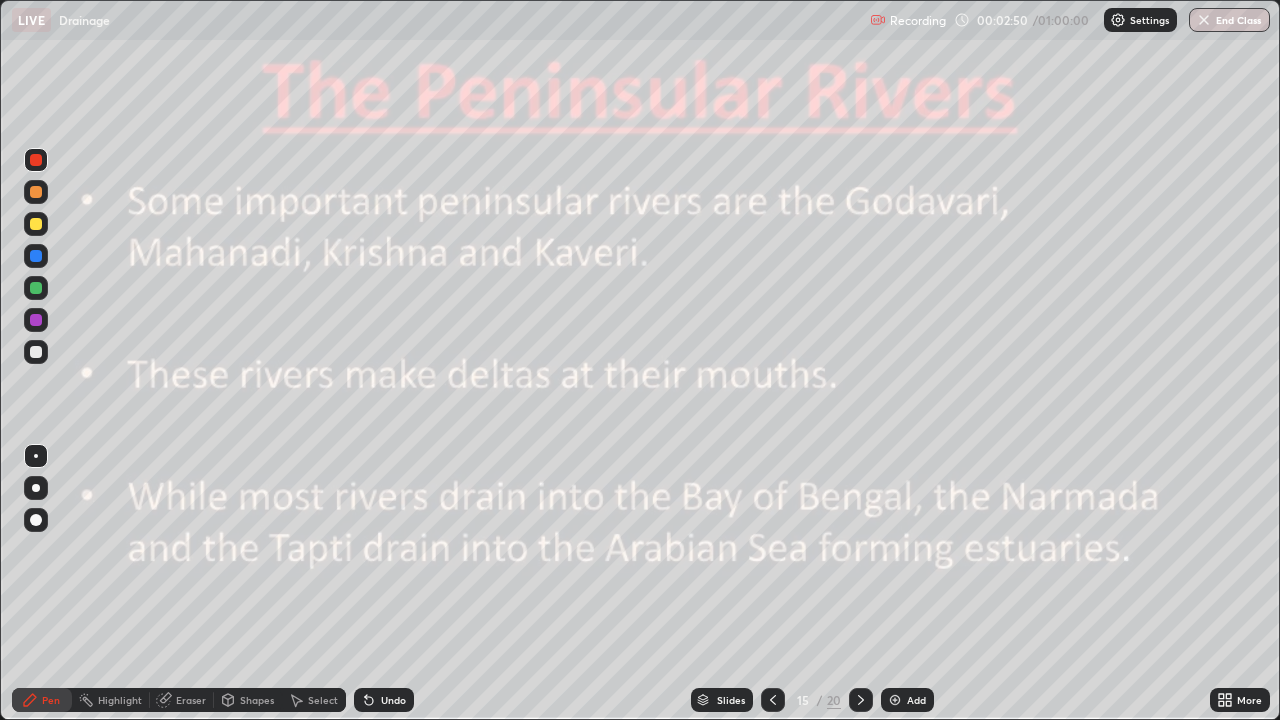 click at bounding box center [36, 520] 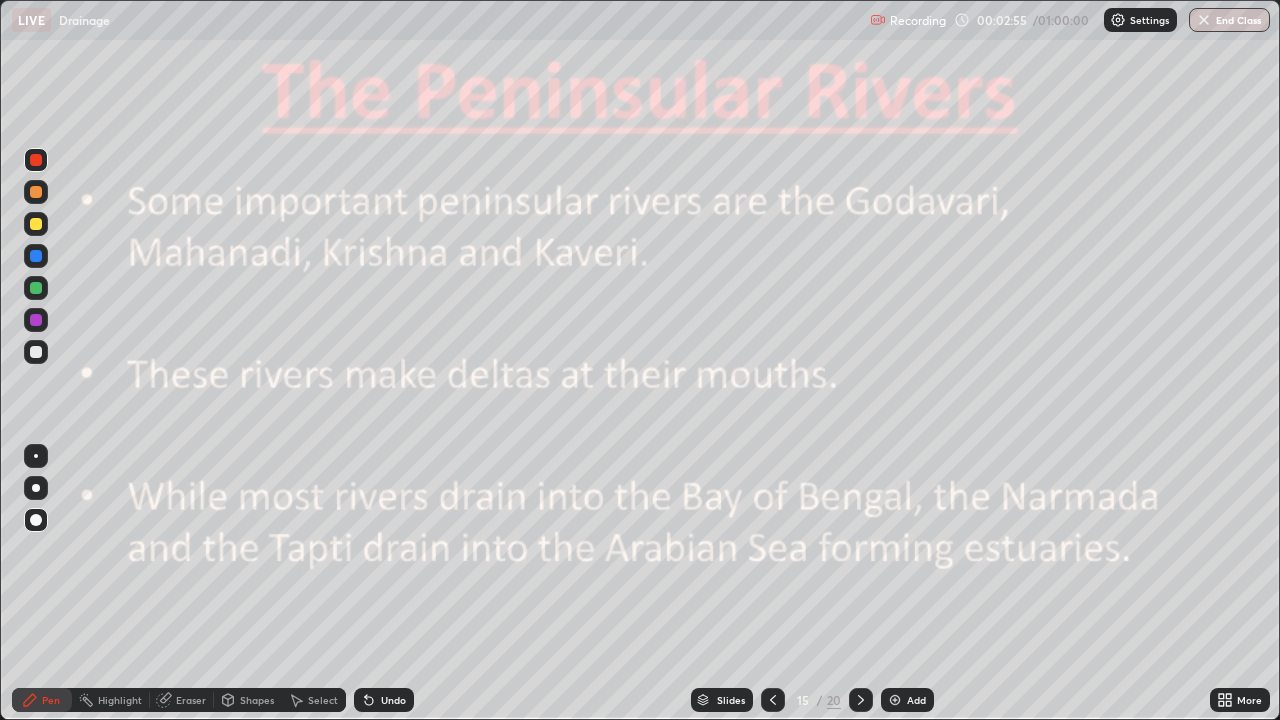 click on "Eraser" at bounding box center [182, 700] 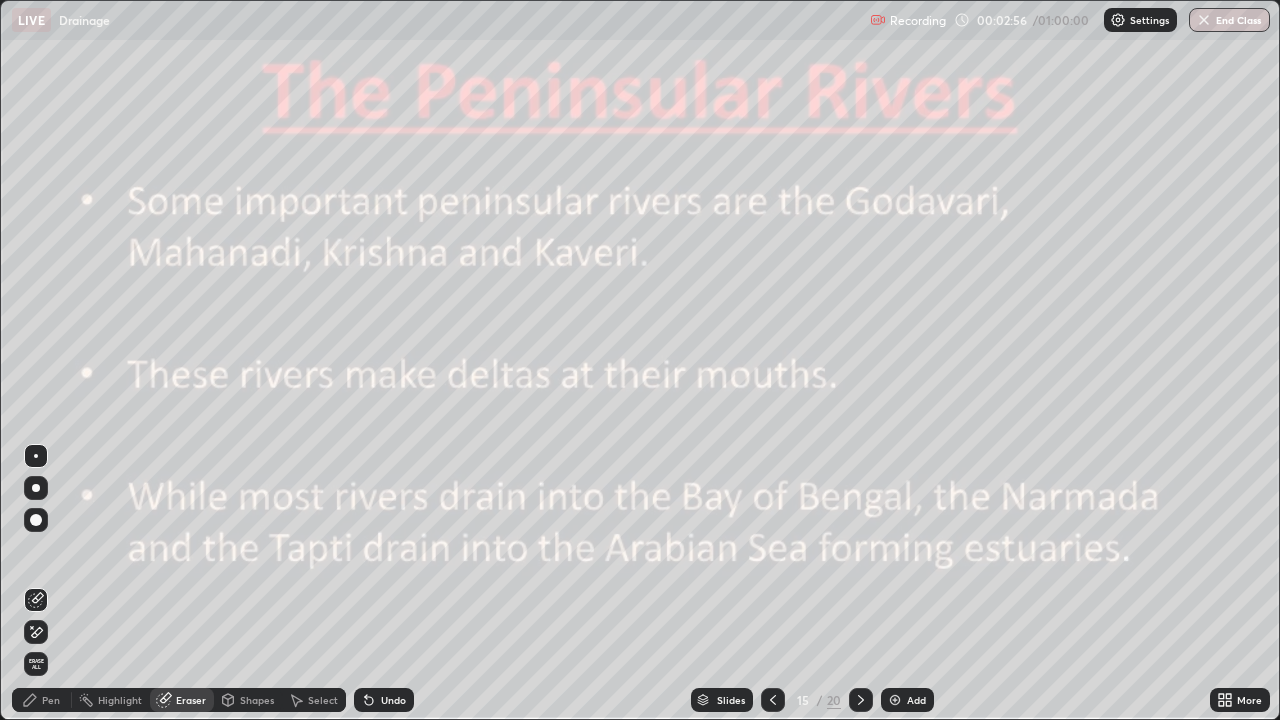 click at bounding box center [36, 632] 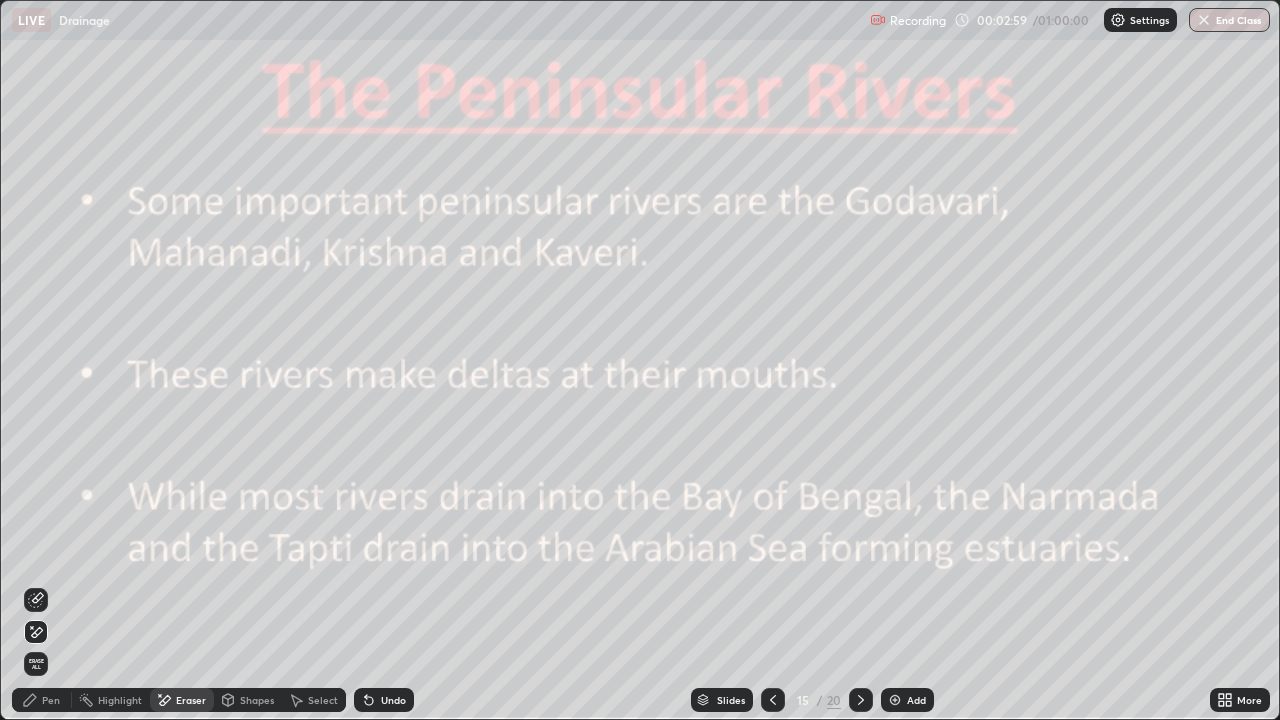 click on "Pen" at bounding box center [42, 700] 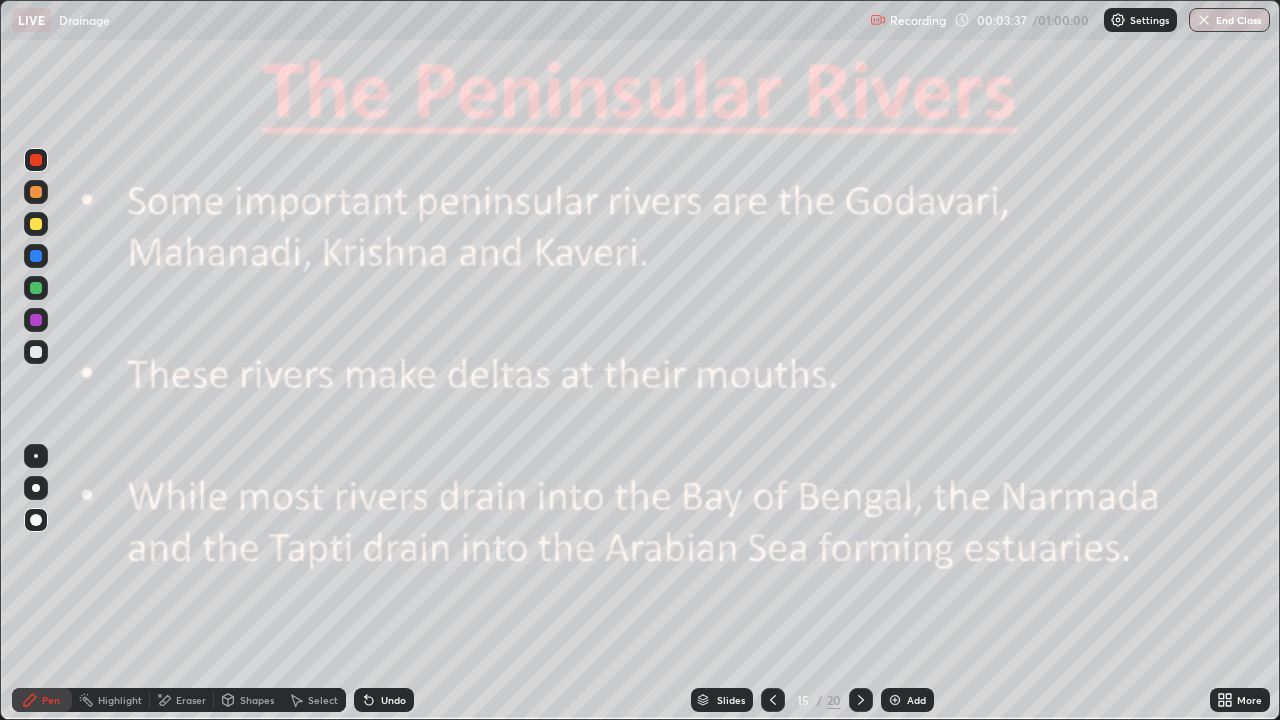 click at bounding box center [36, 224] 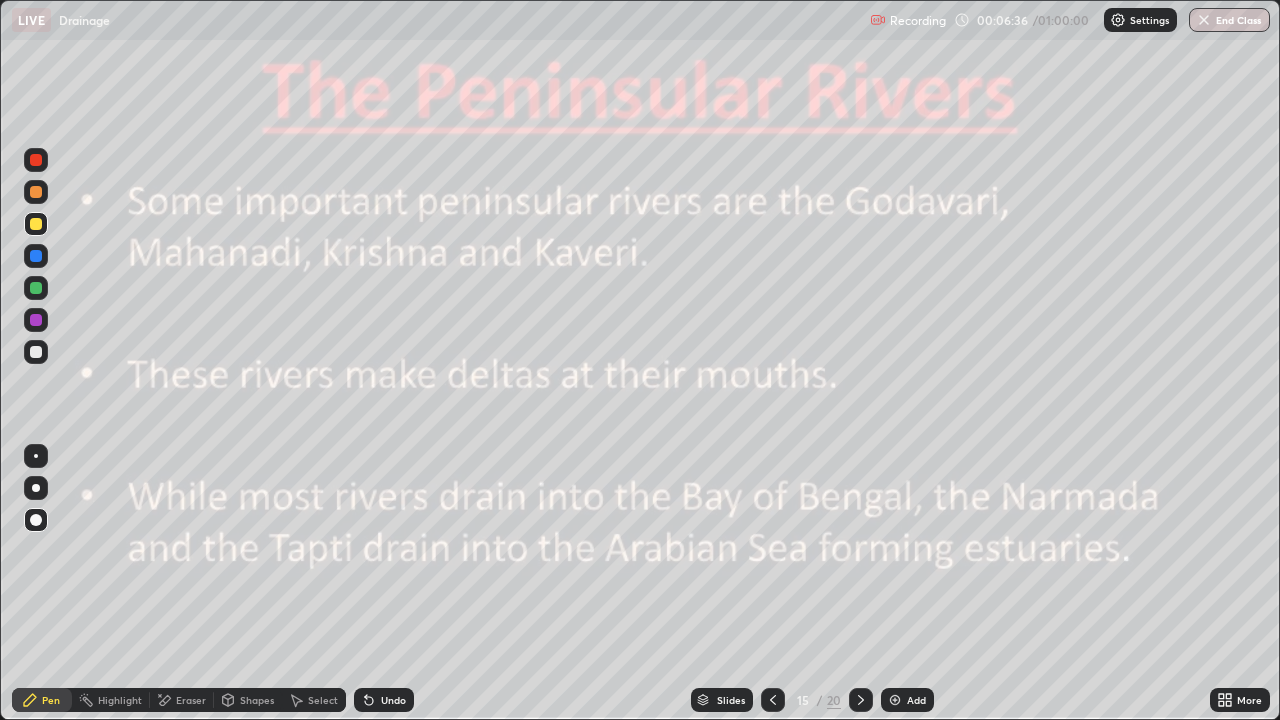 click at bounding box center [36, 256] 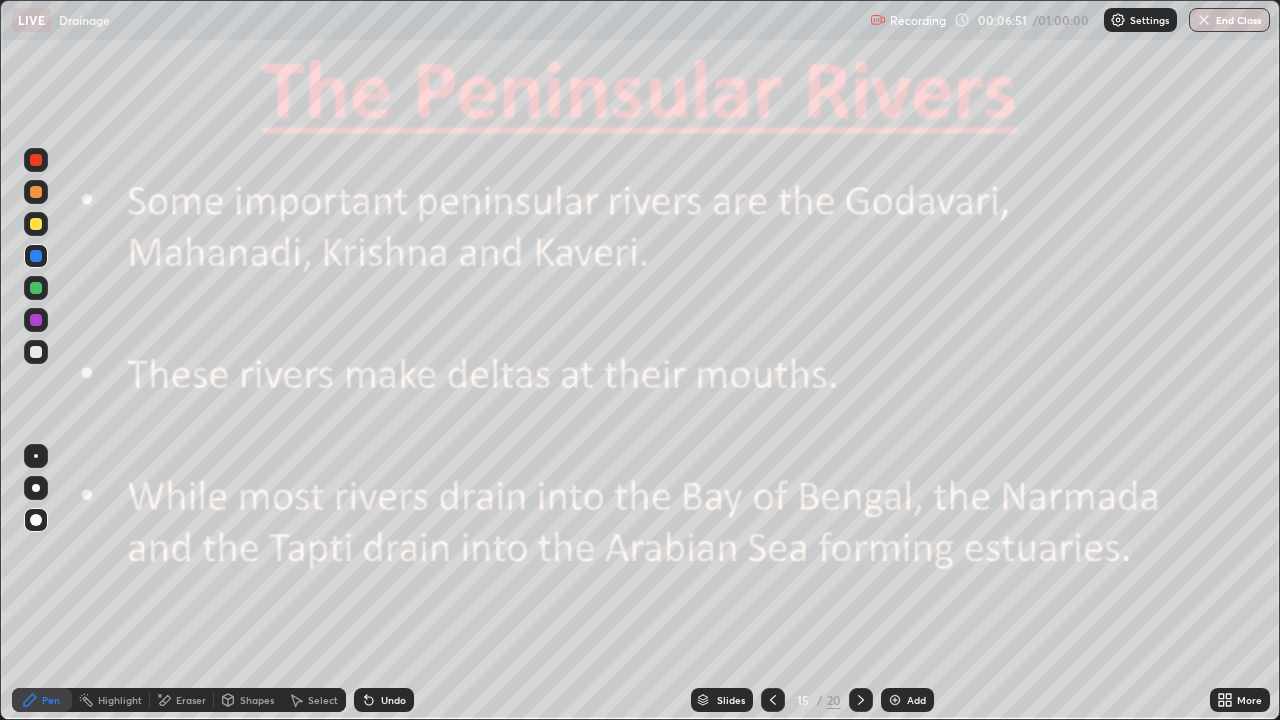 click at bounding box center (861, 700) 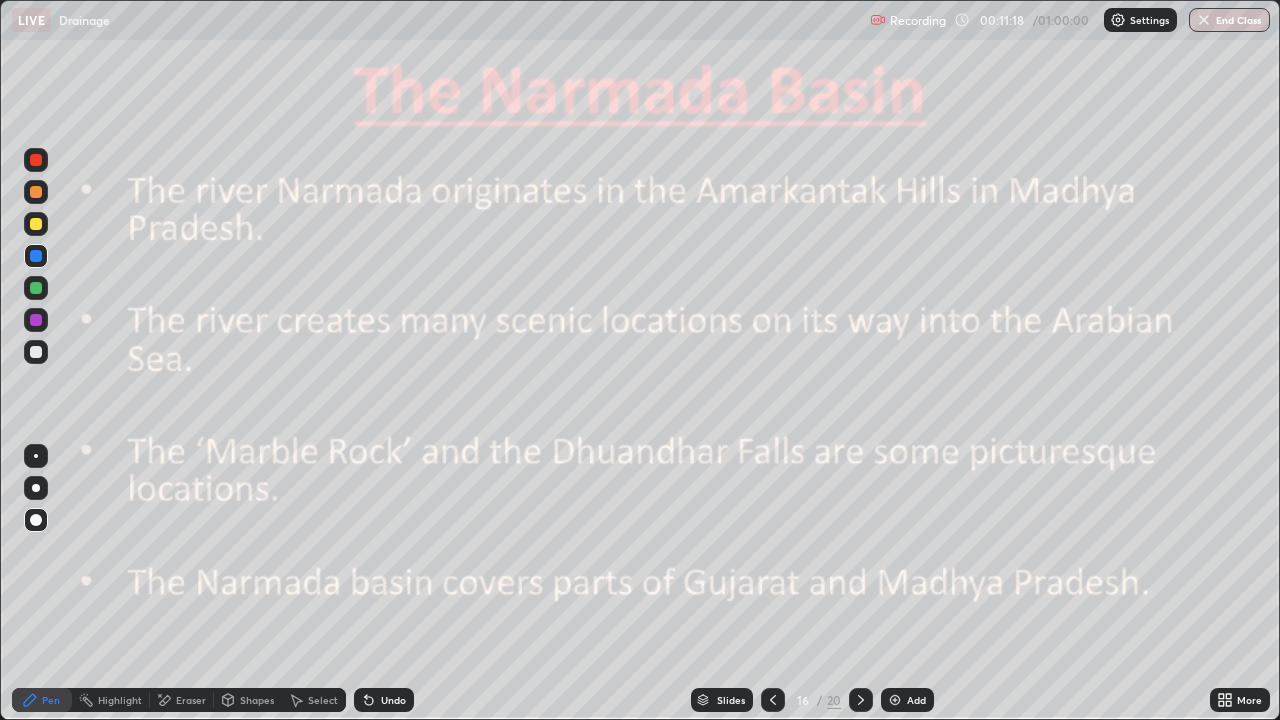 click at bounding box center [895, 700] 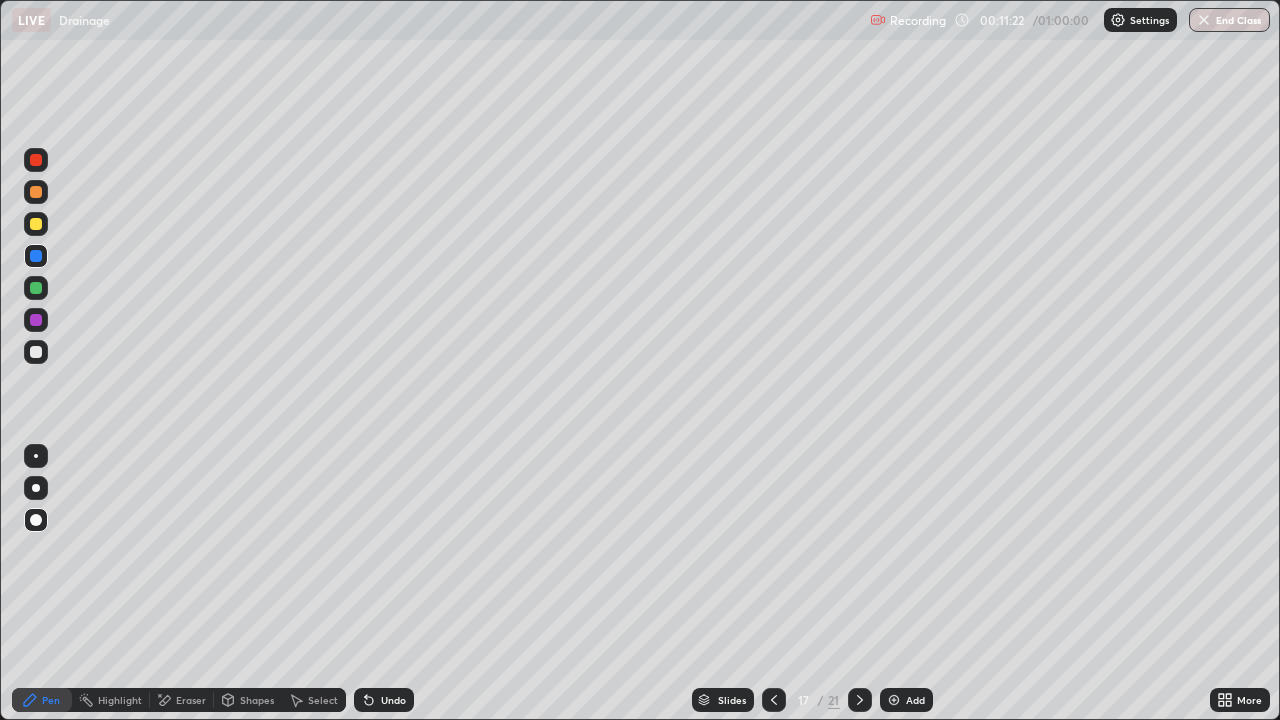 click on "Eraser" at bounding box center [182, 700] 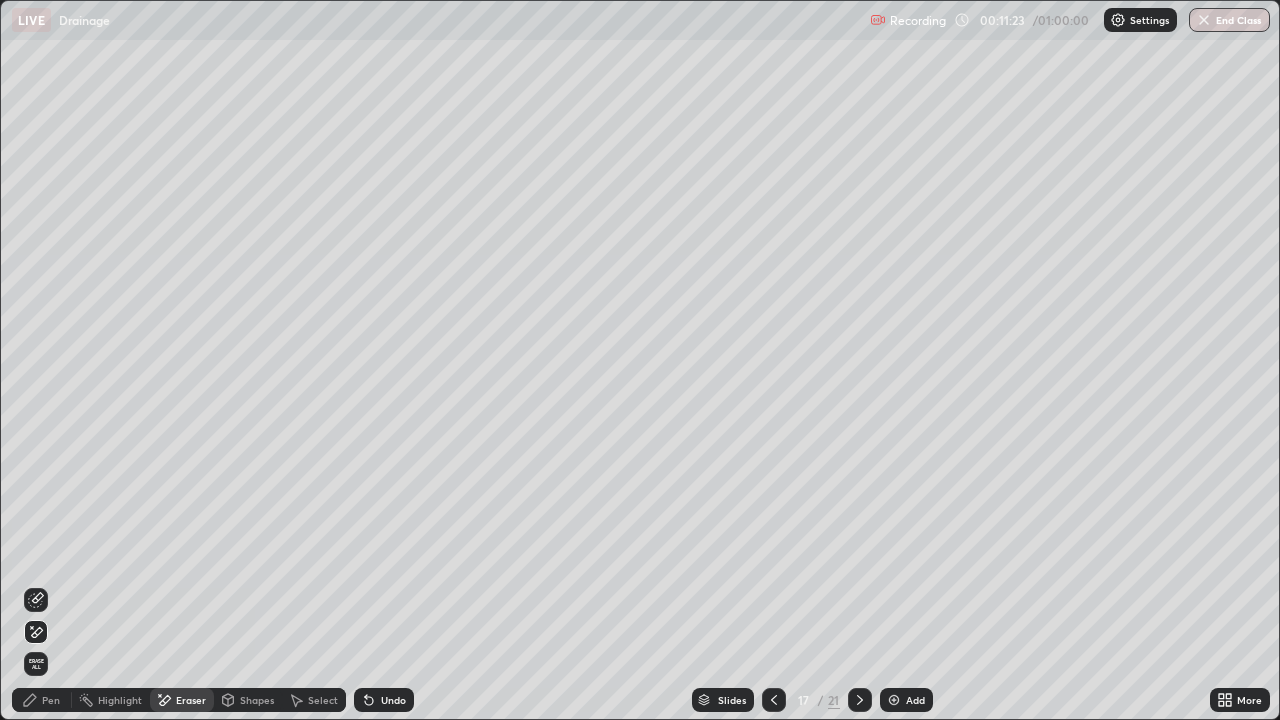 click on "Pen" at bounding box center (51, 700) 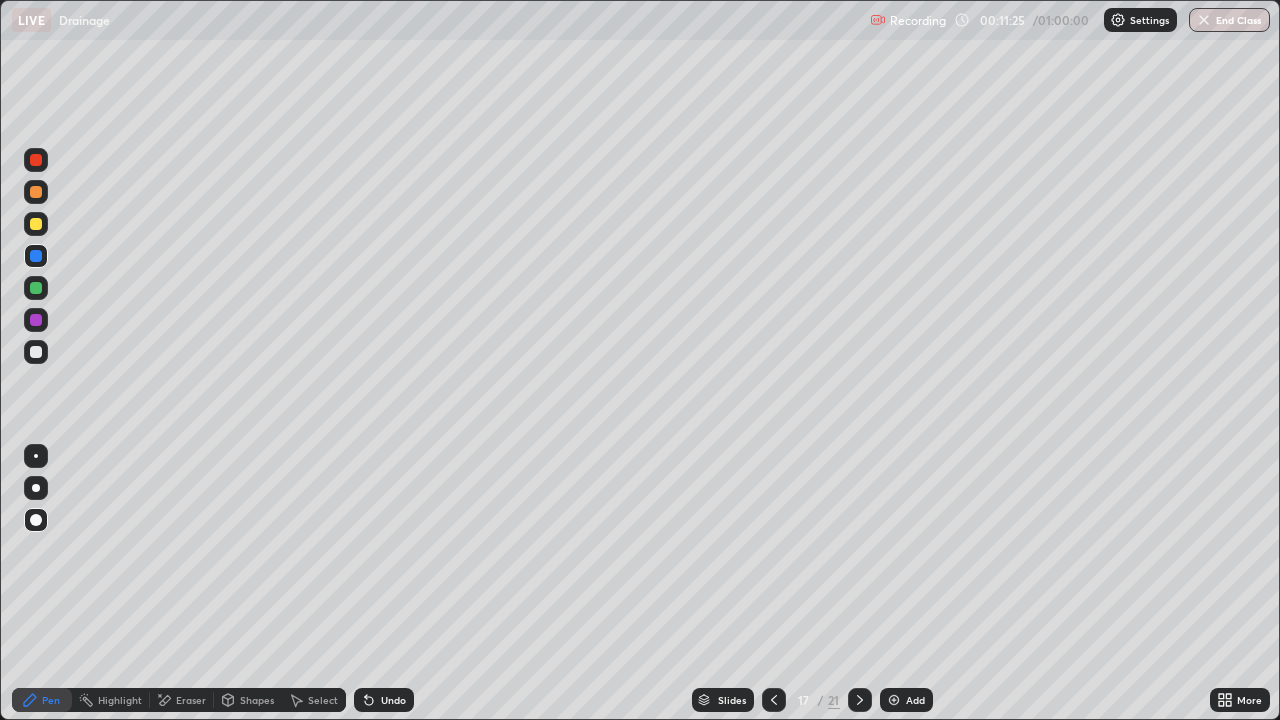 click on "Eraser" at bounding box center [191, 700] 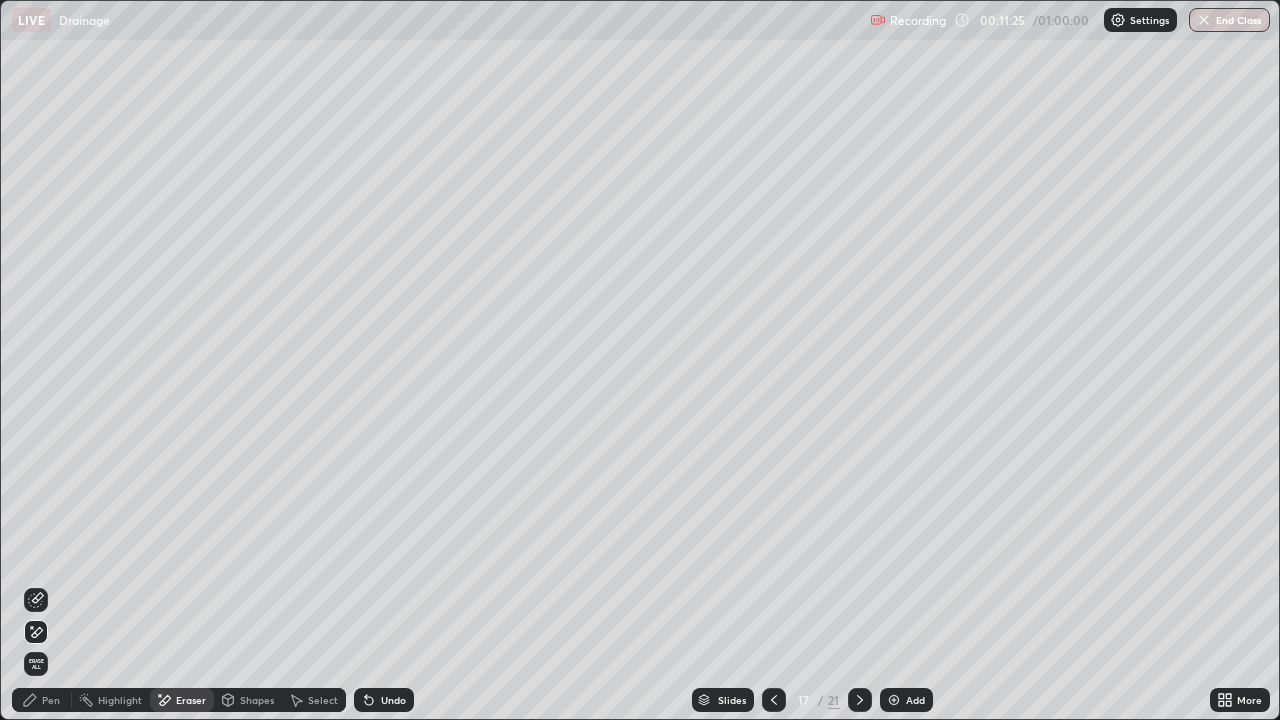 click on "Erase all" at bounding box center [36, 664] 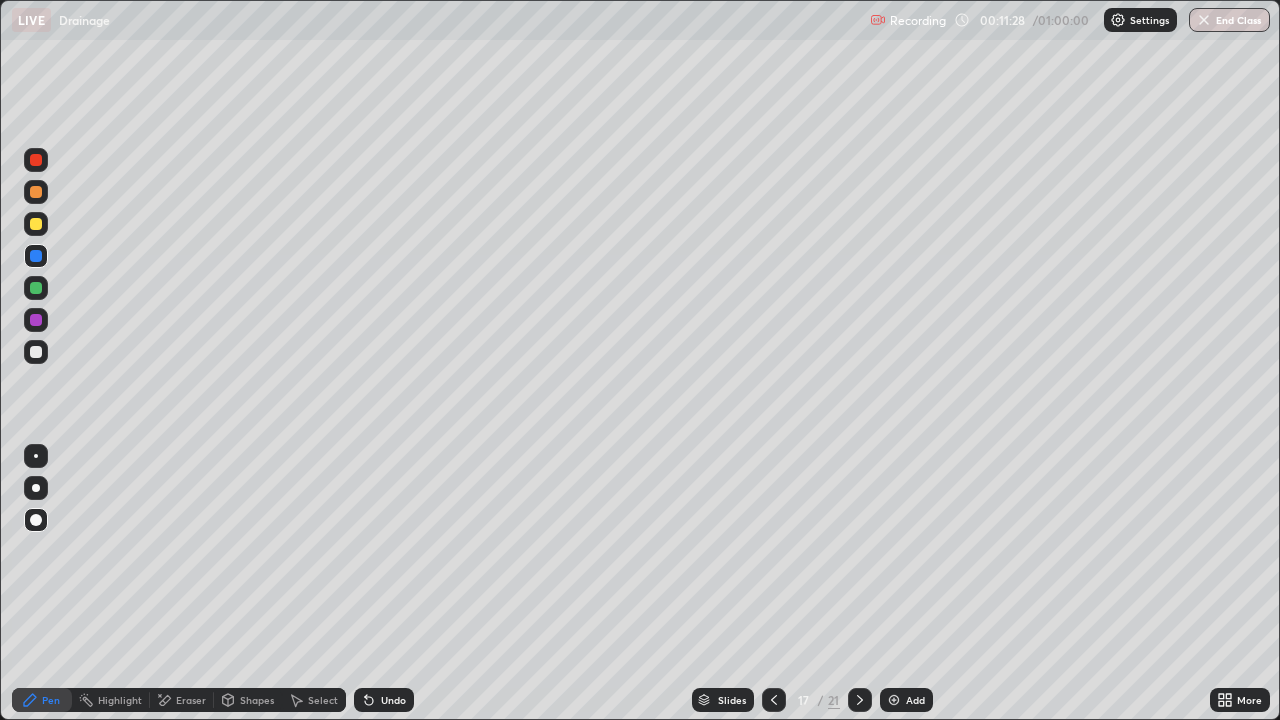 click at bounding box center (36, 224) 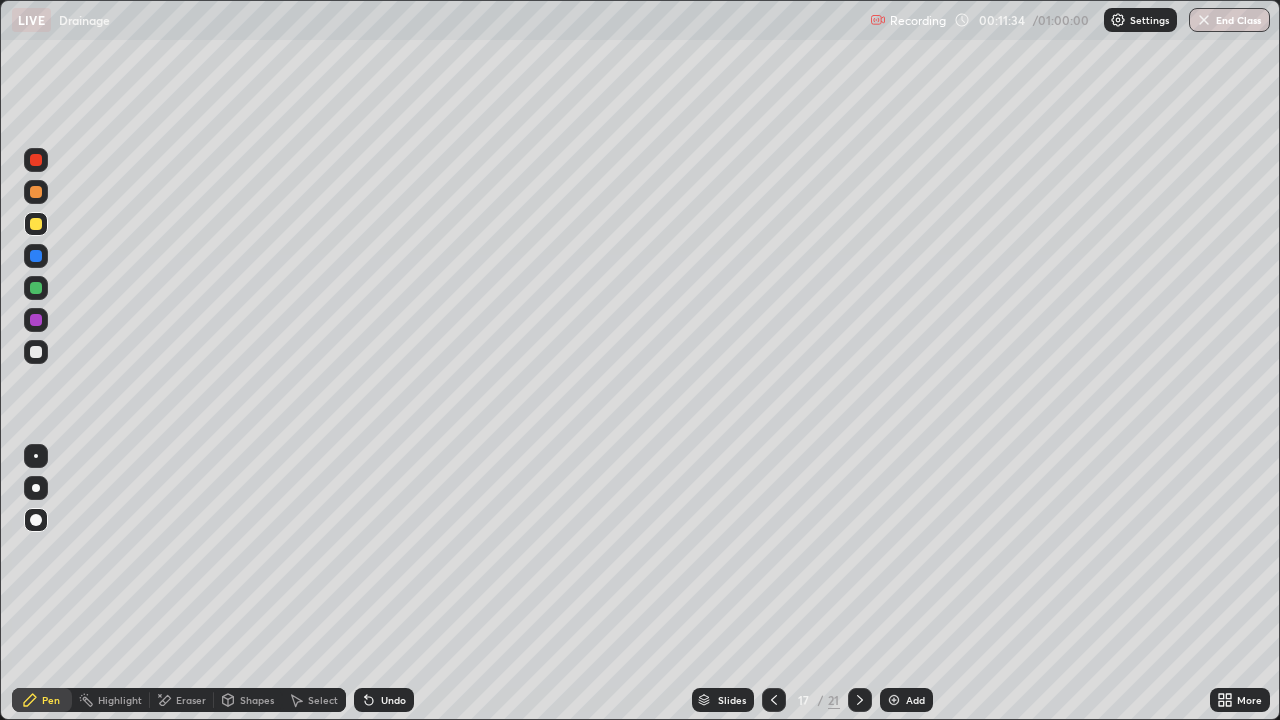 click at bounding box center (36, 256) 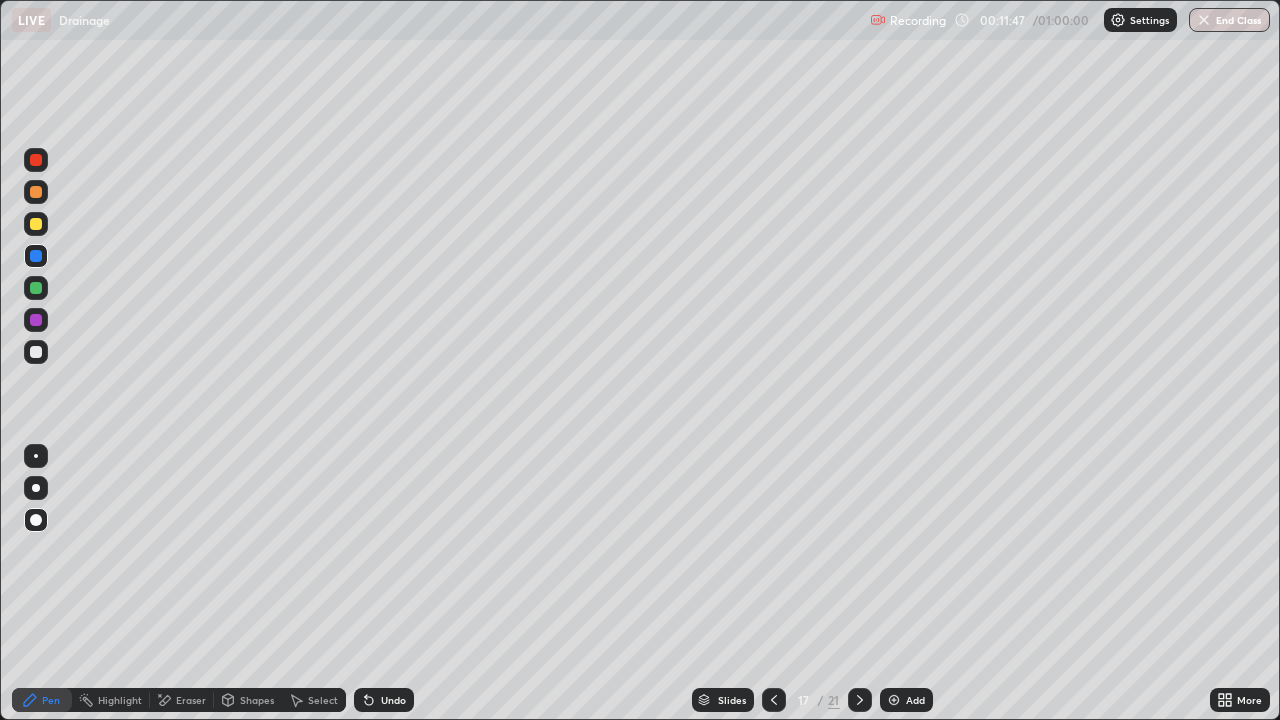 click at bounding box center [36, 288] 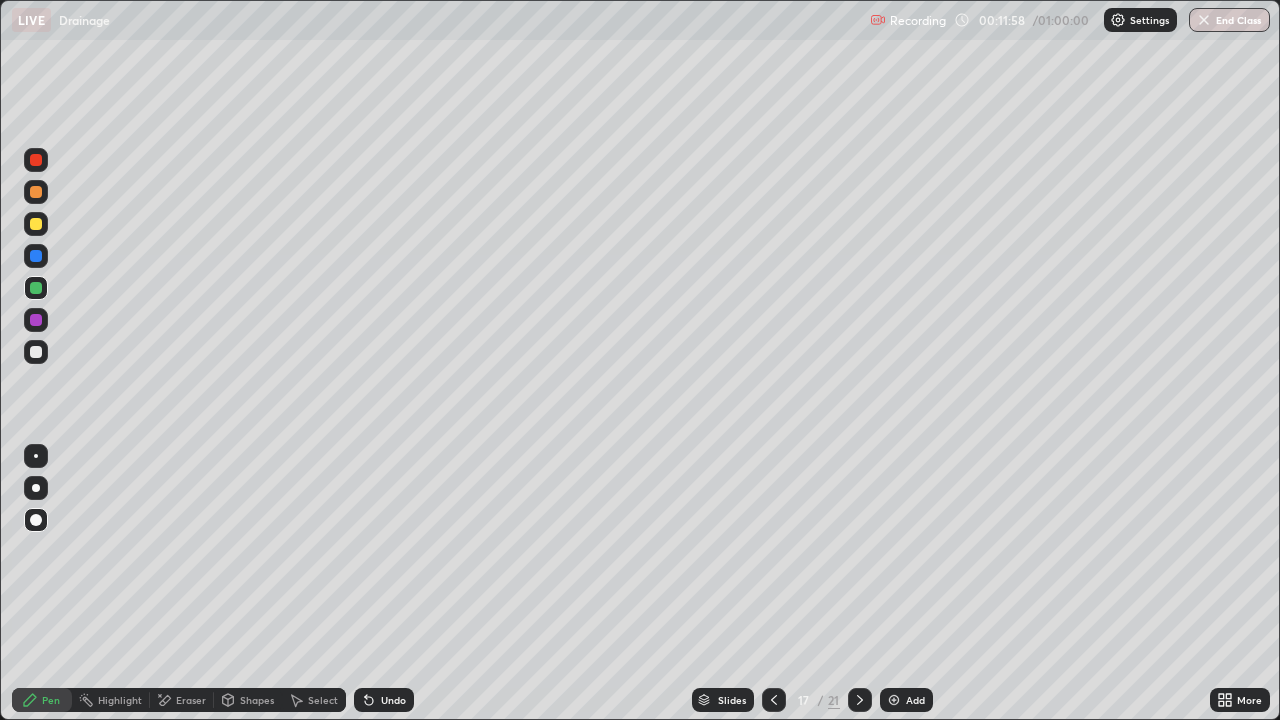 click at bounding box center [36, 224] 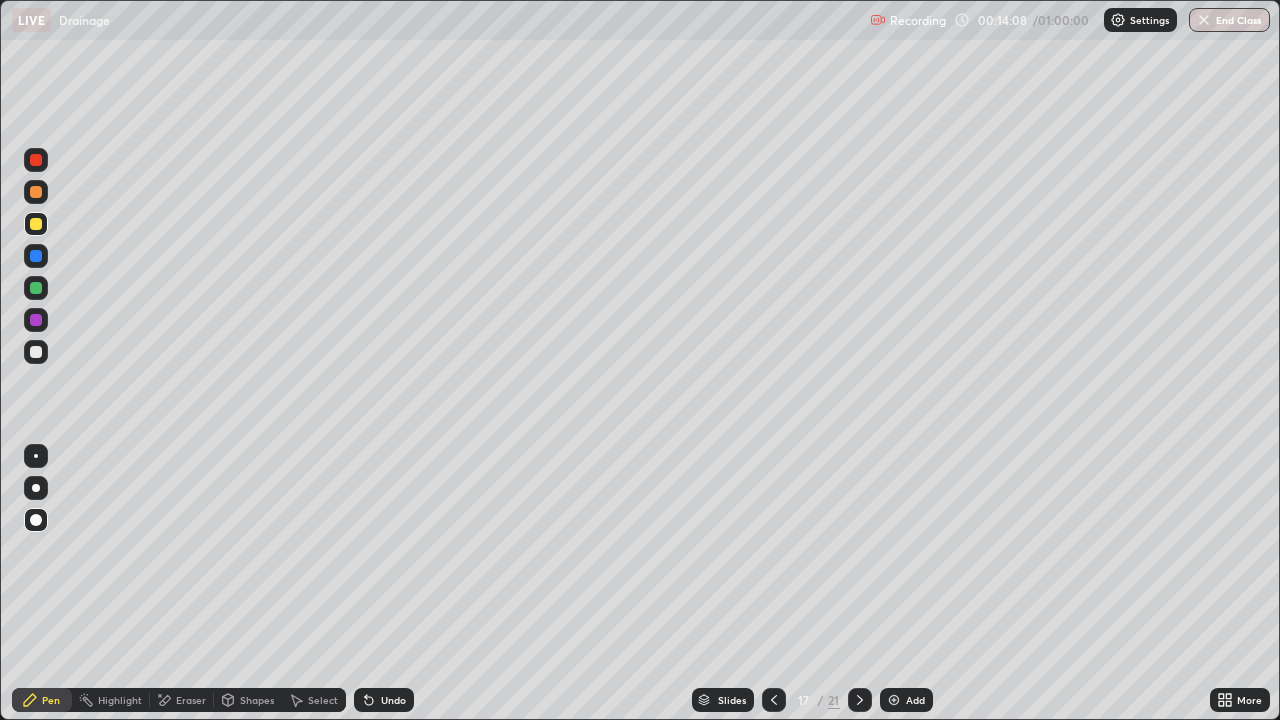 click 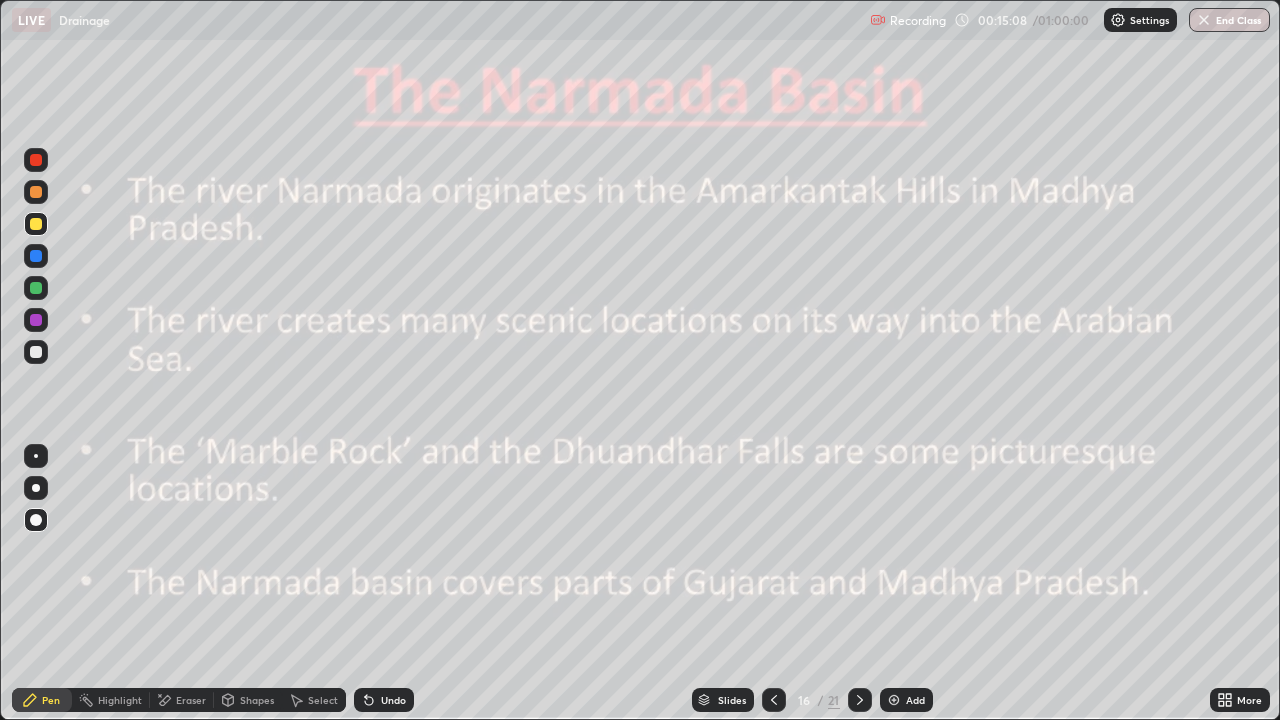 click 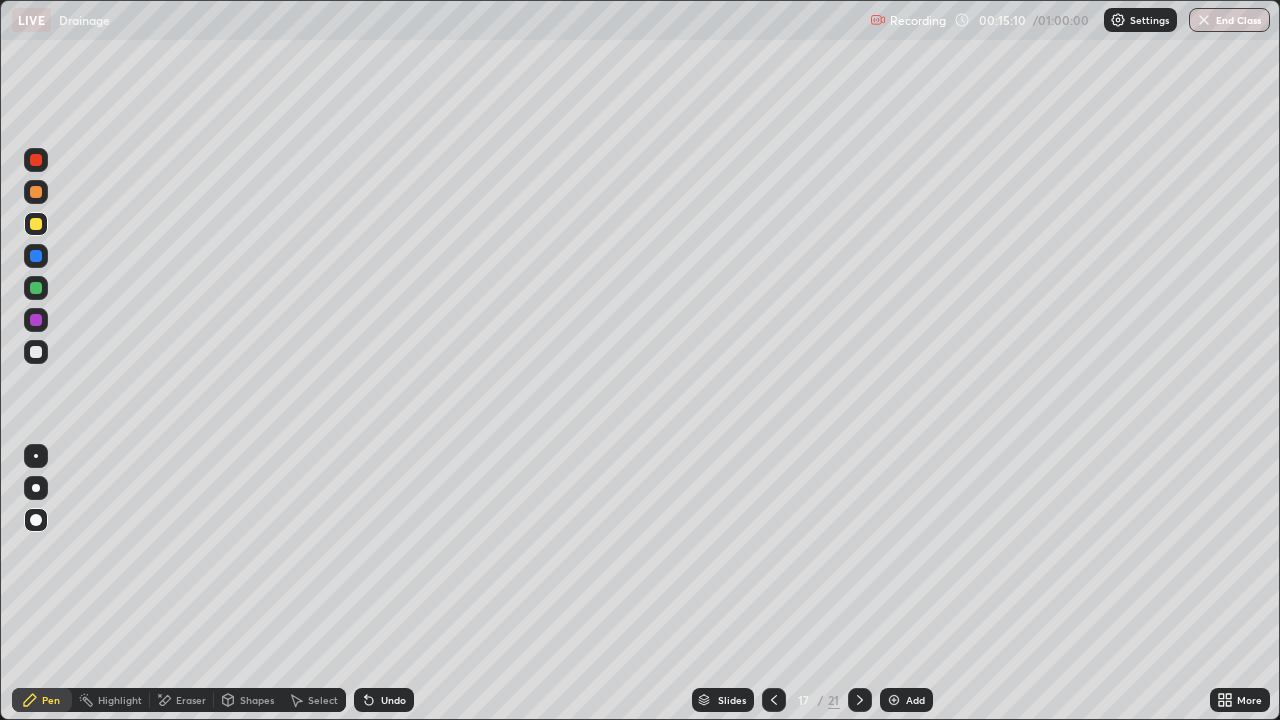 click 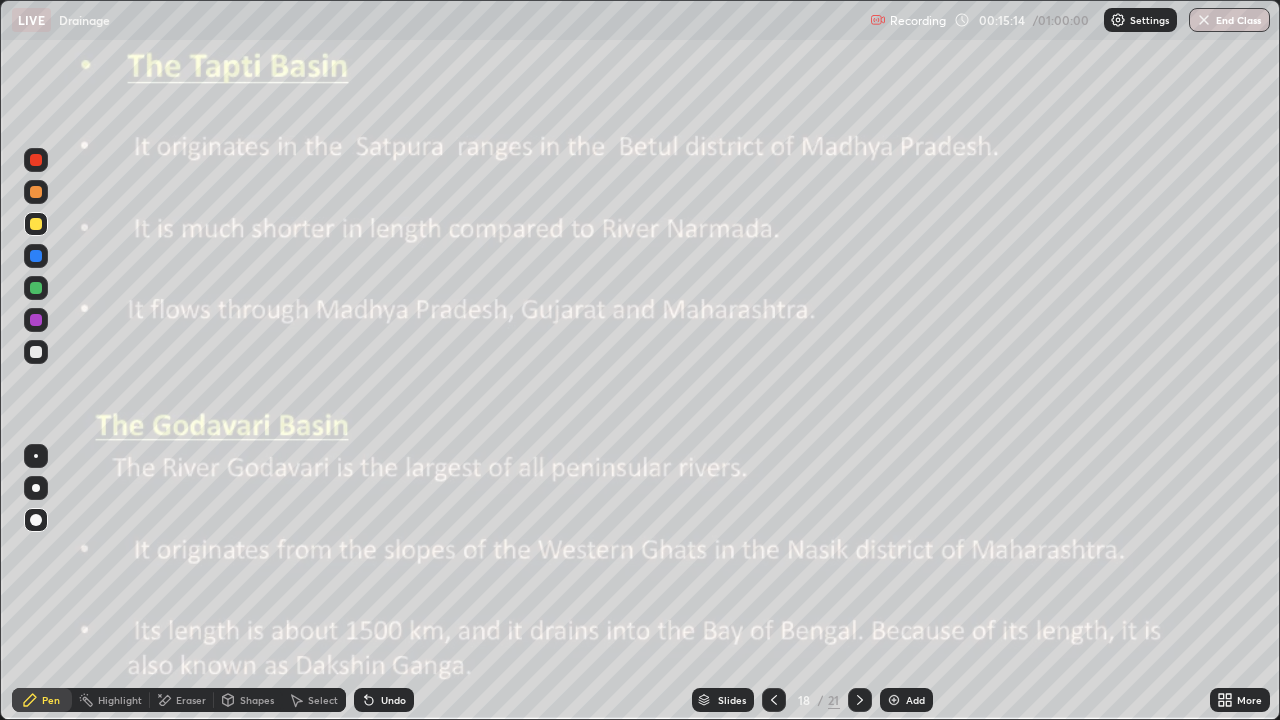 click 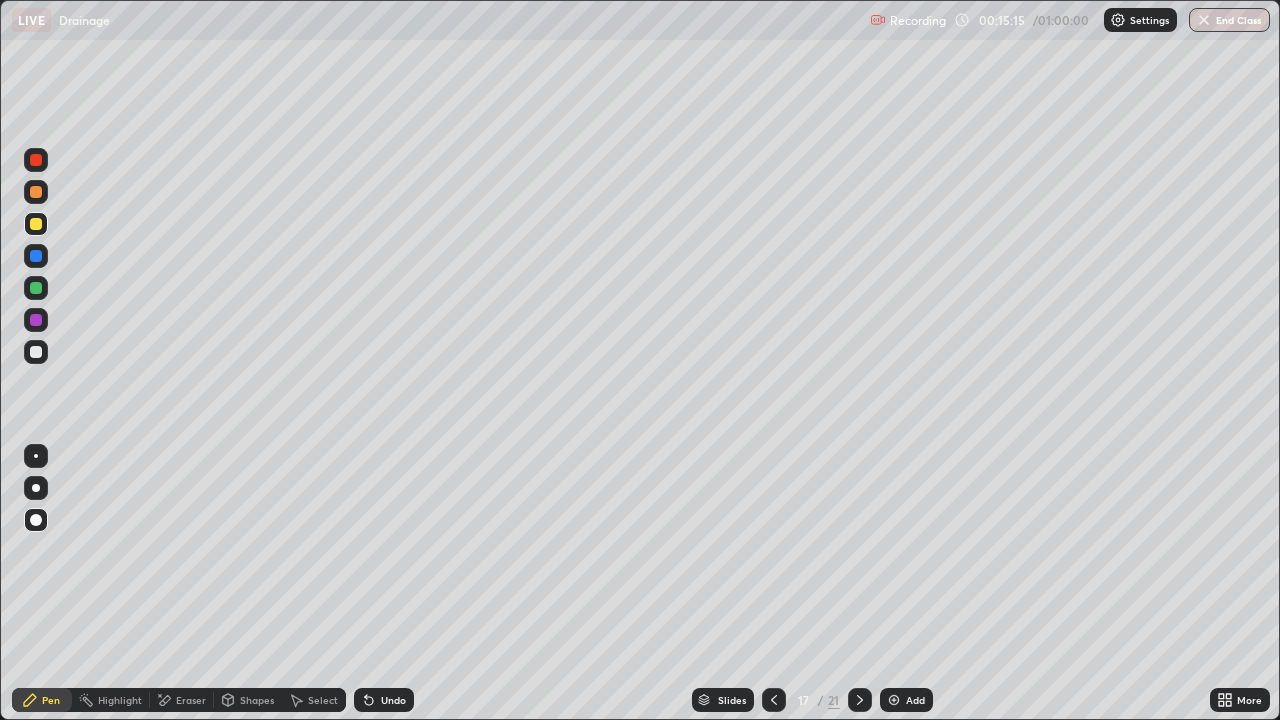 click 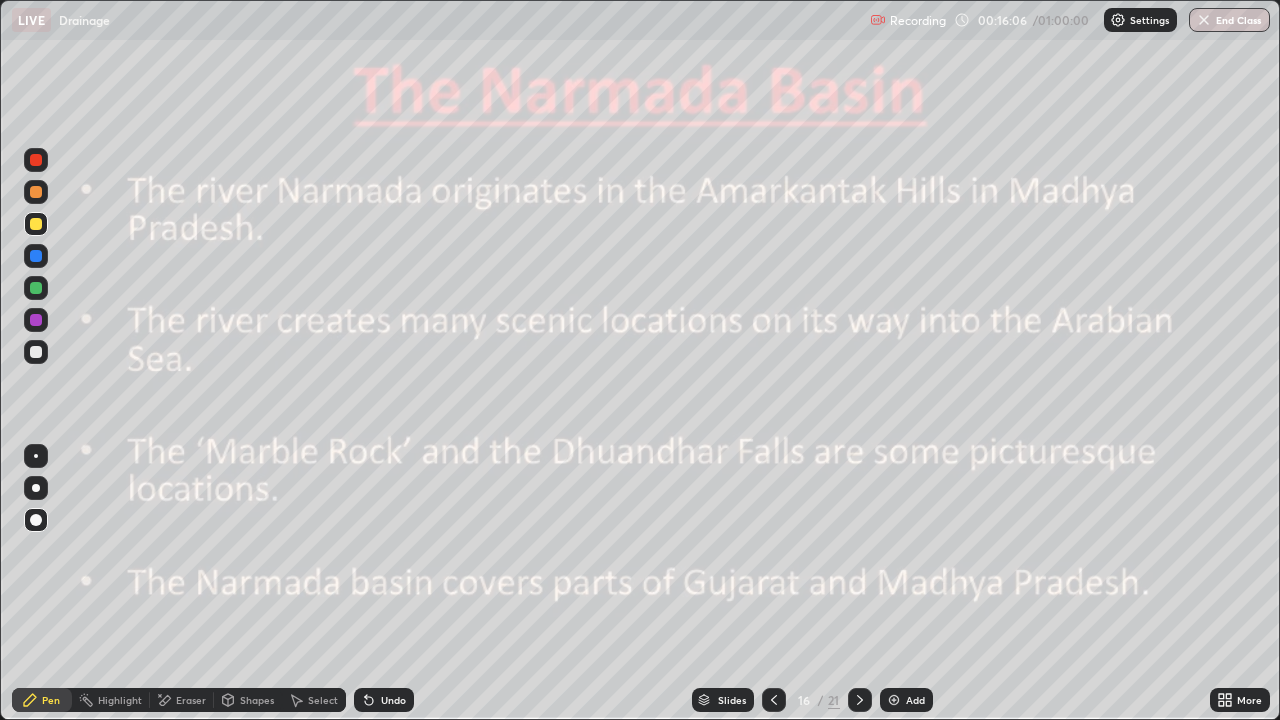 click 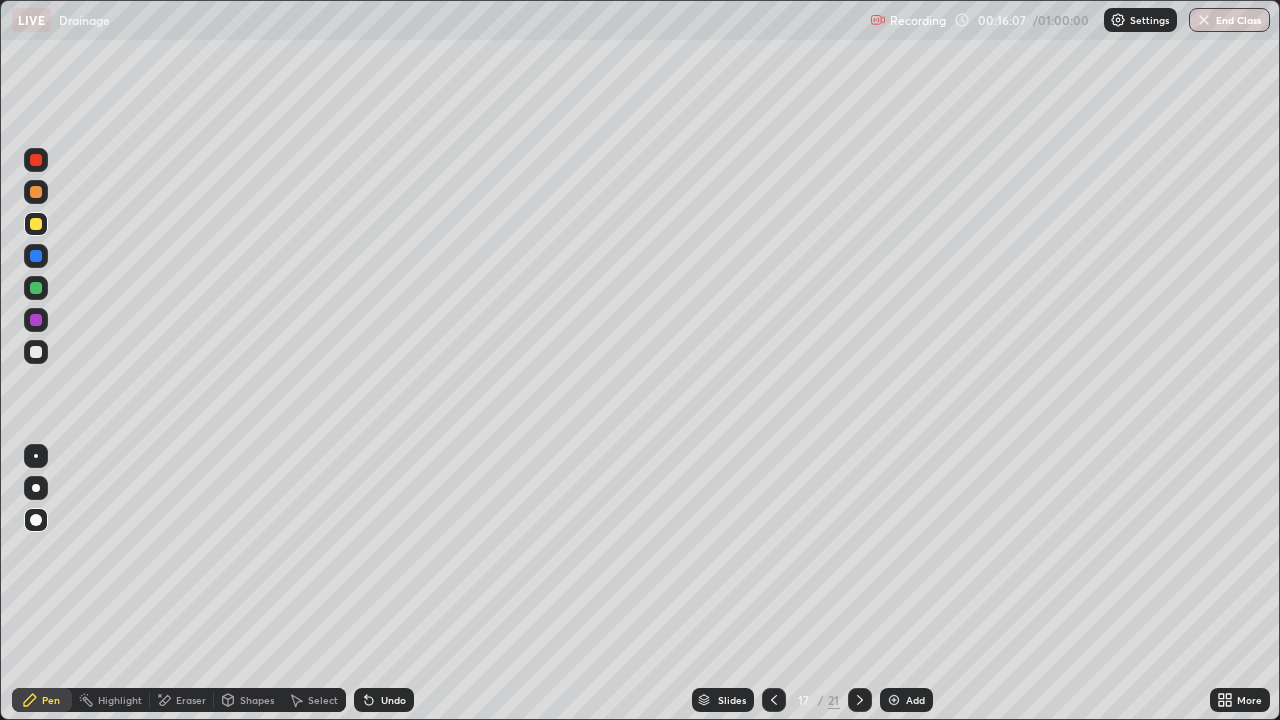 click at bounding box center [860, 700] 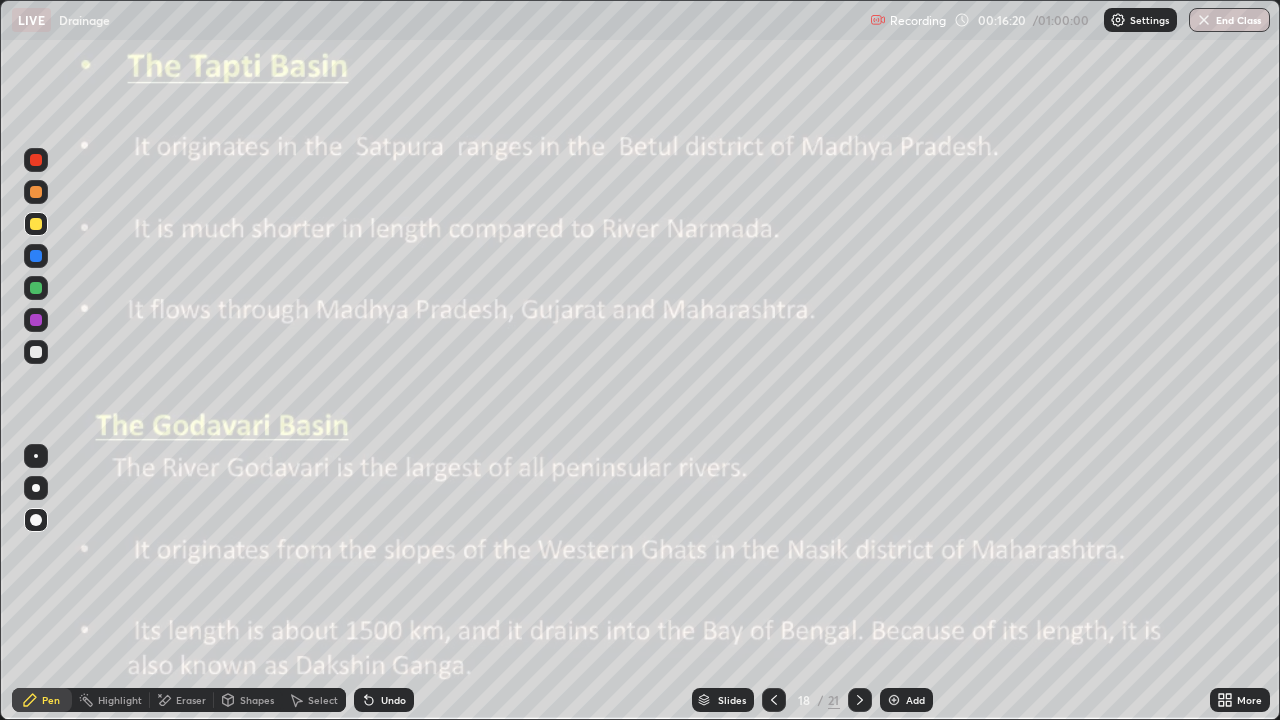 click at bounding box center (36, 288) 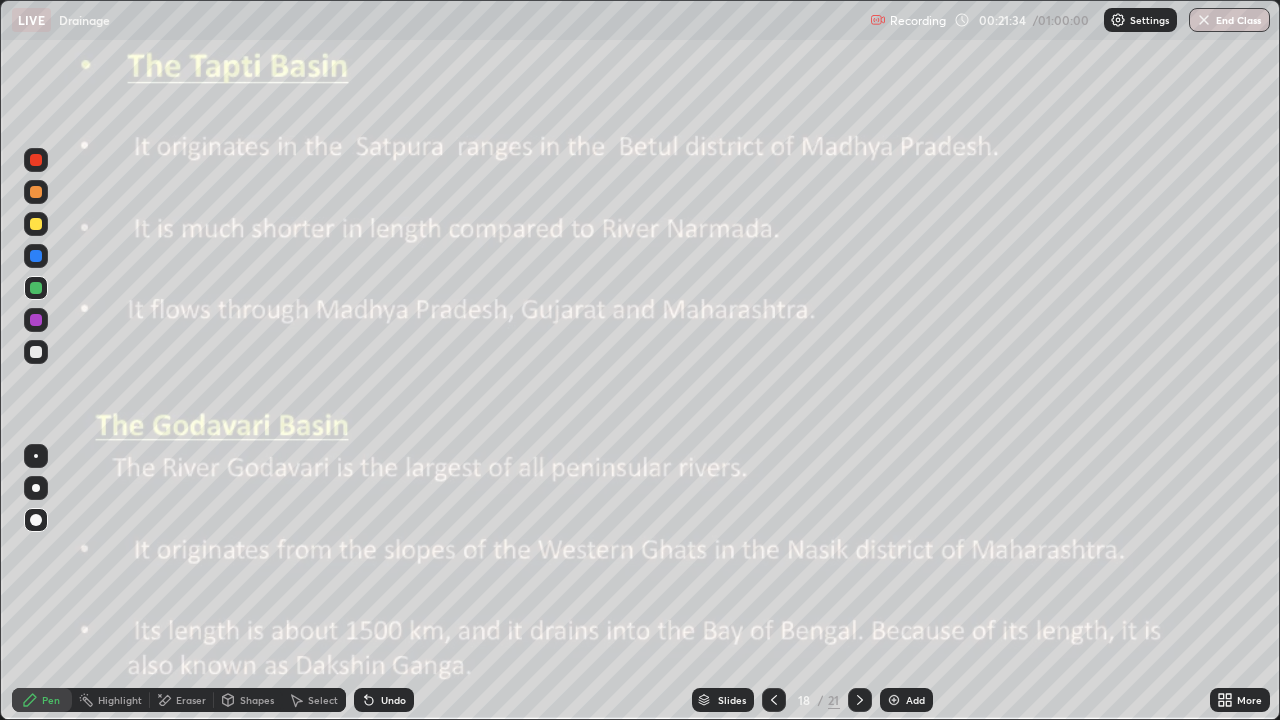 click 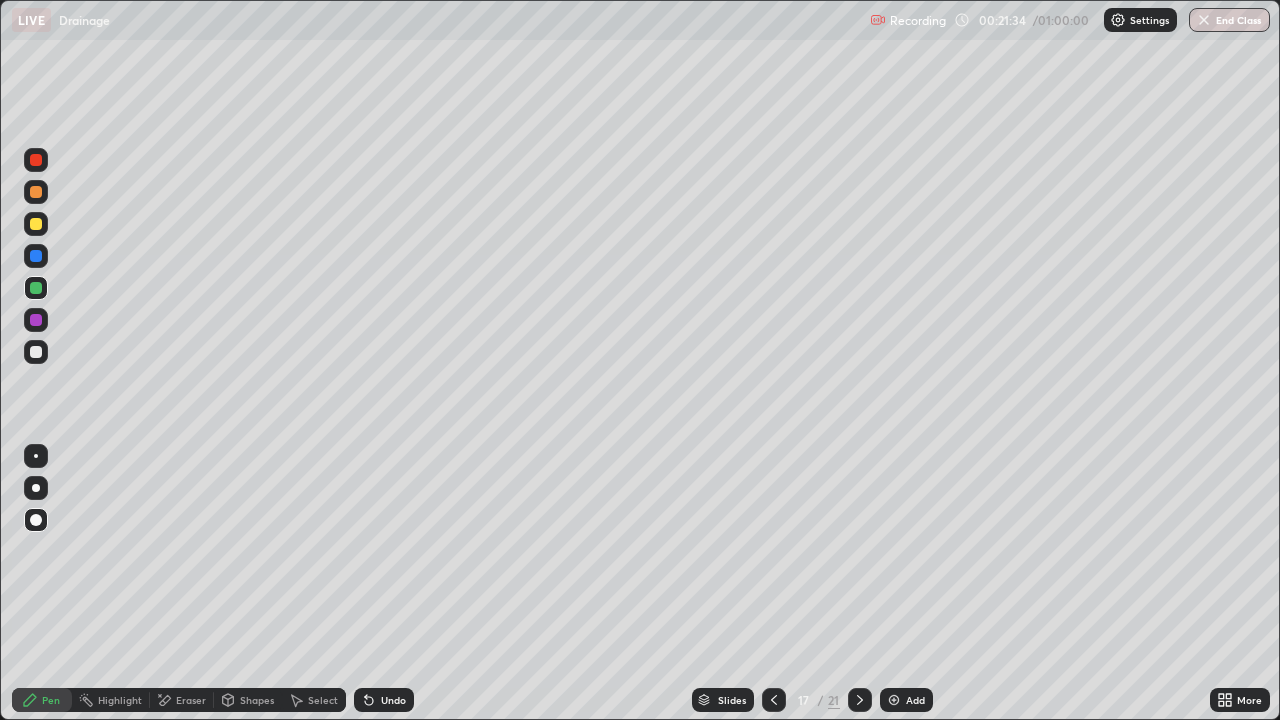 click 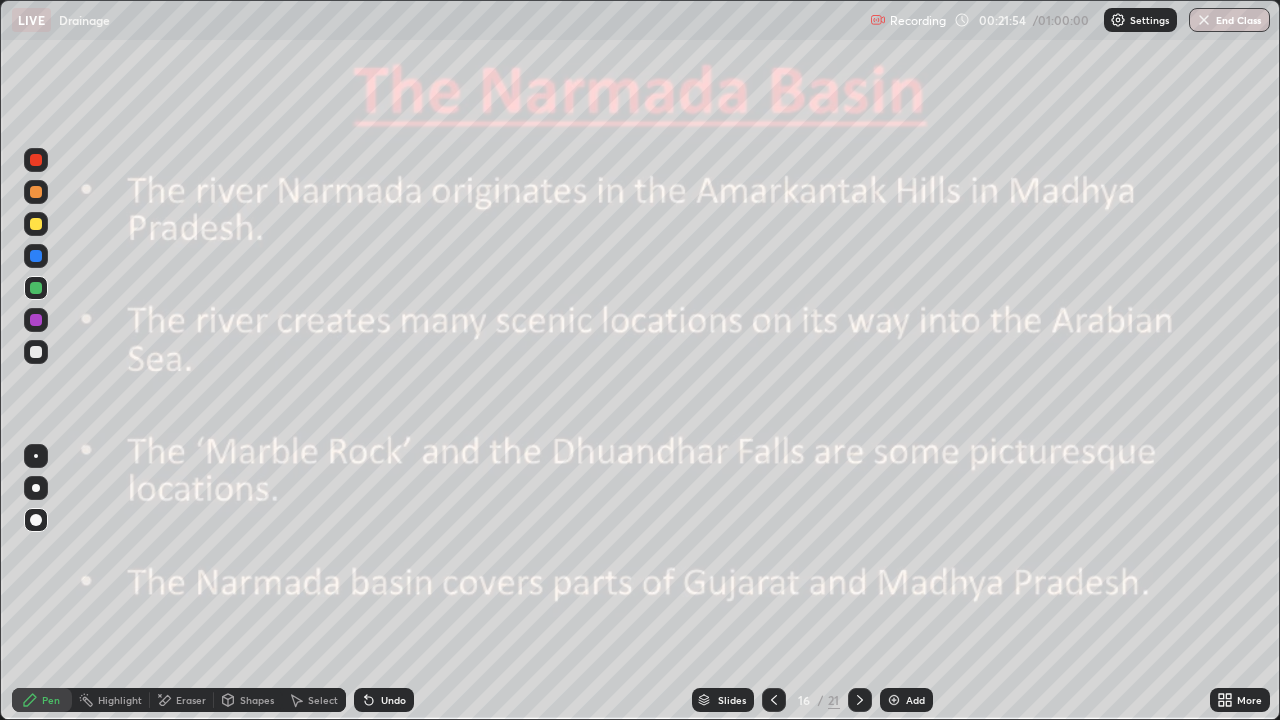 click 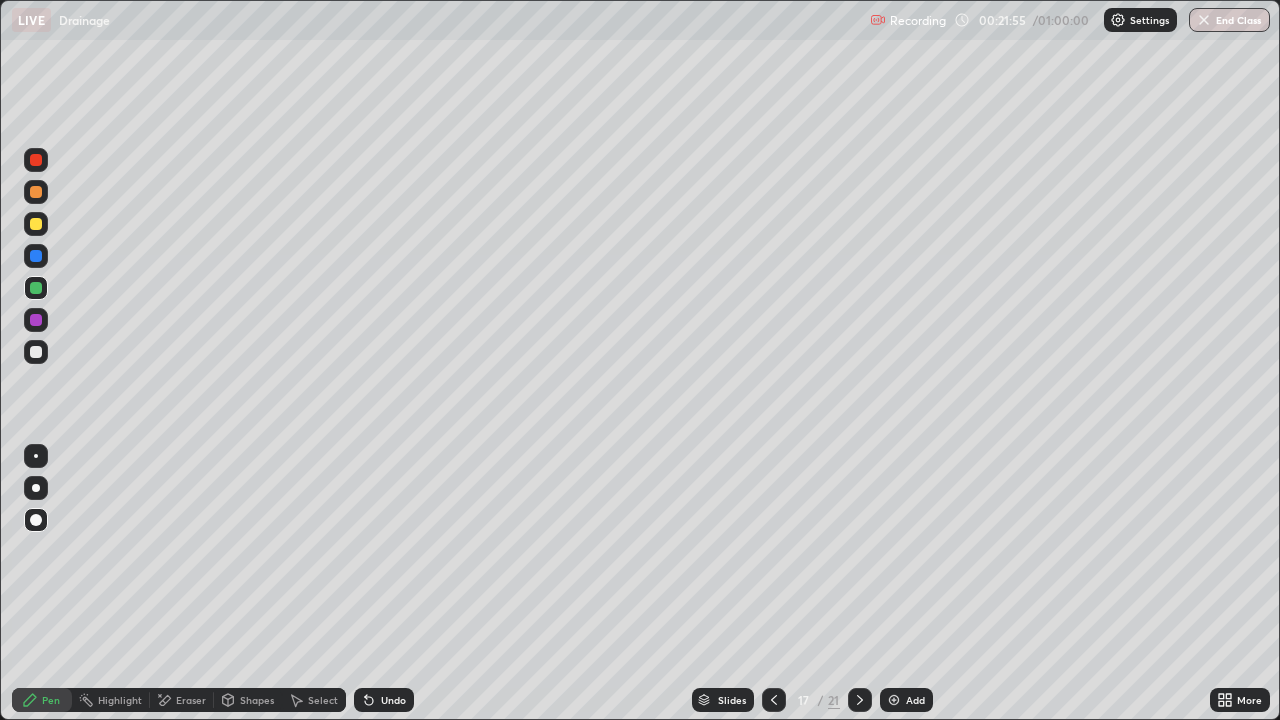 click 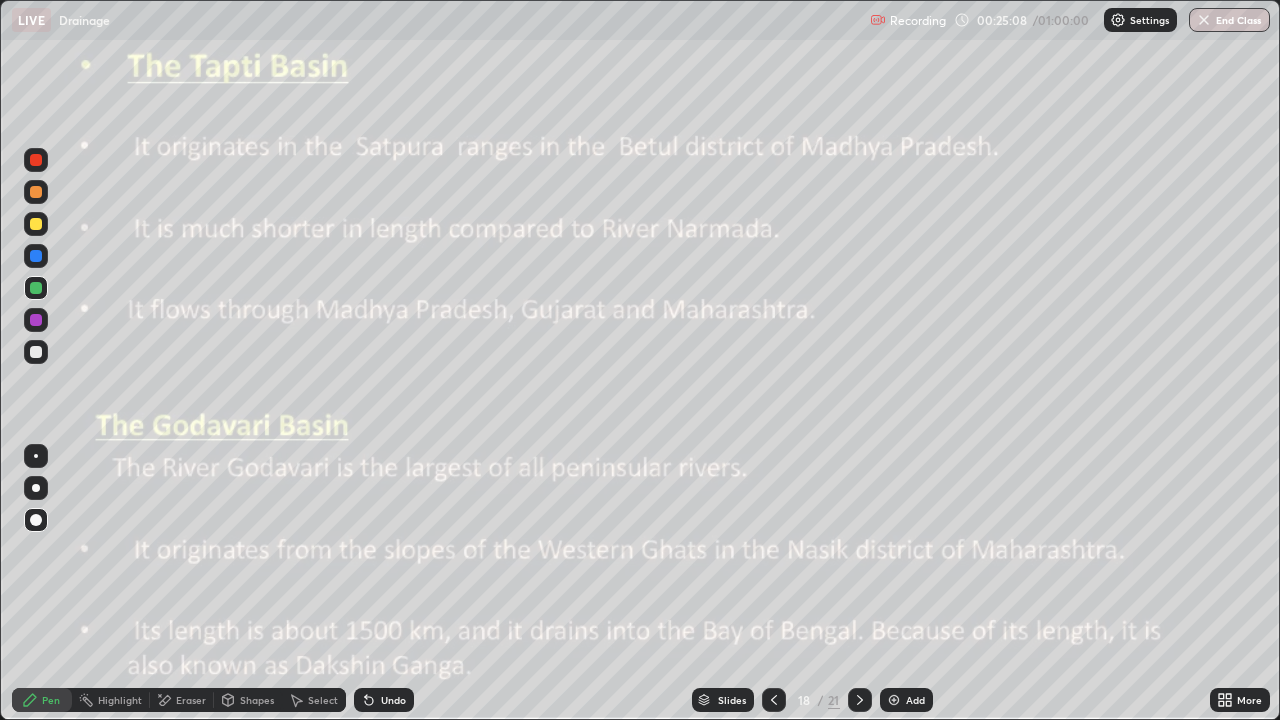 click 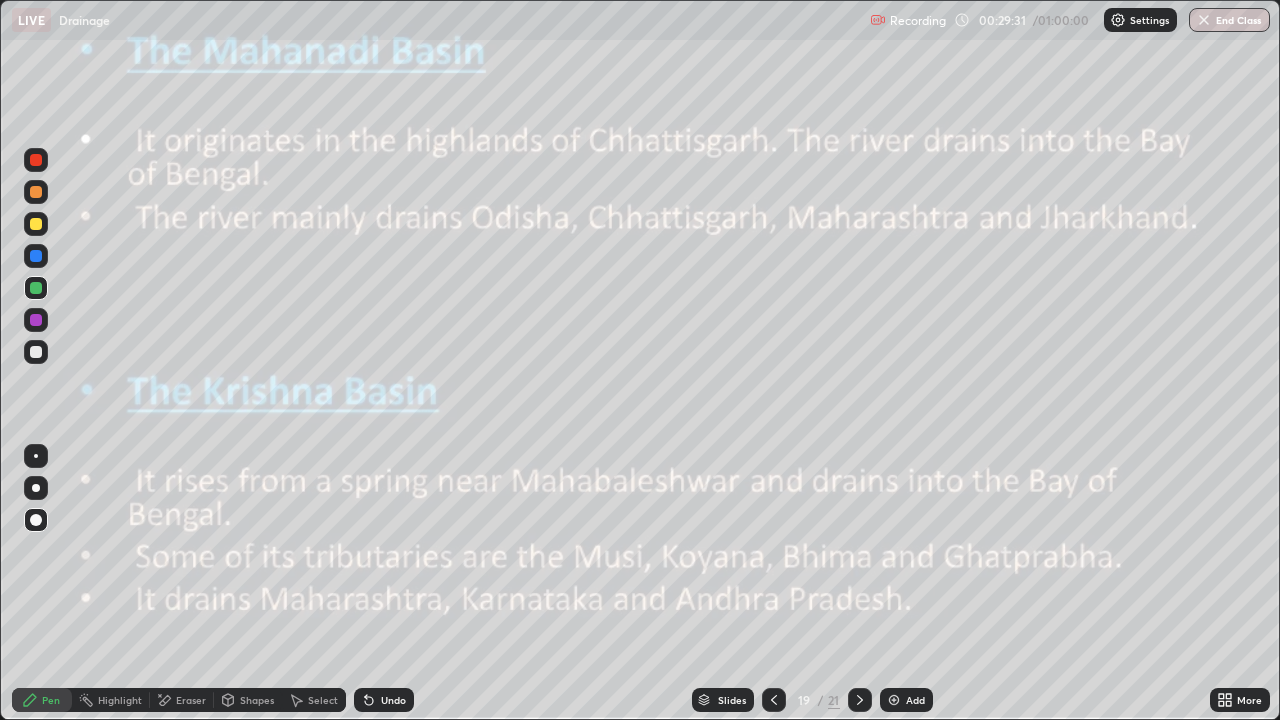 click 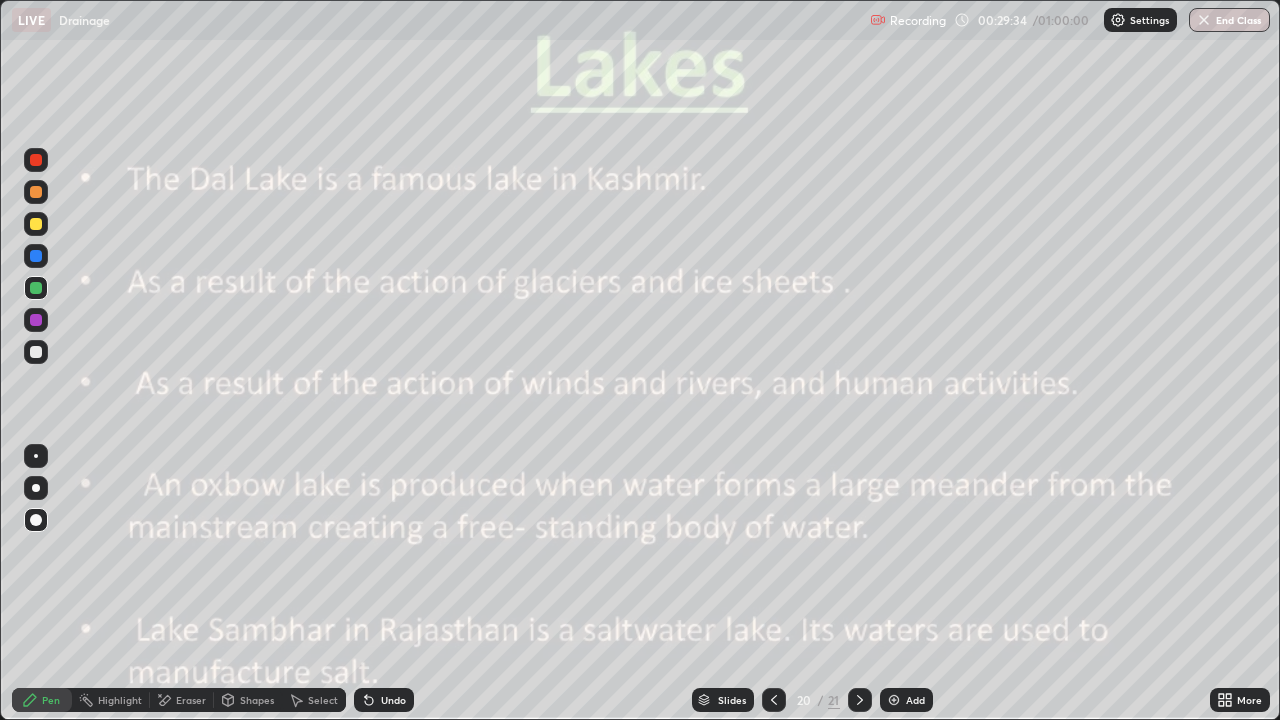 click 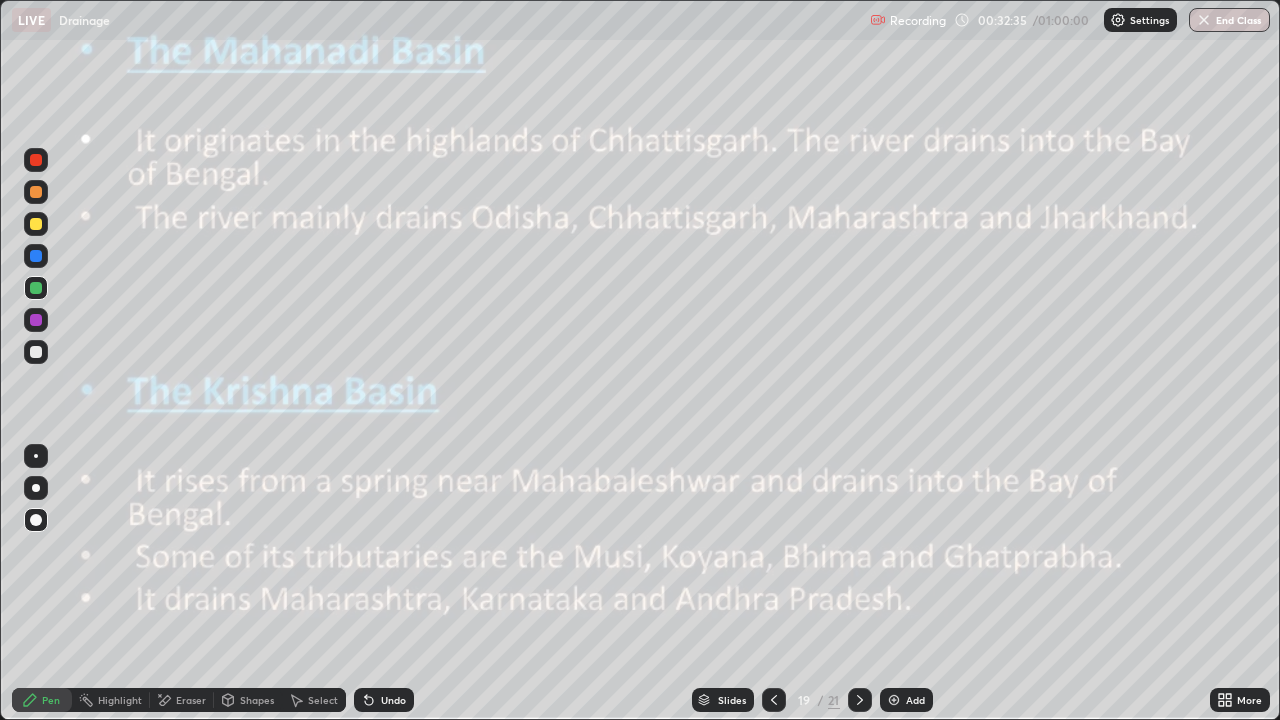 click 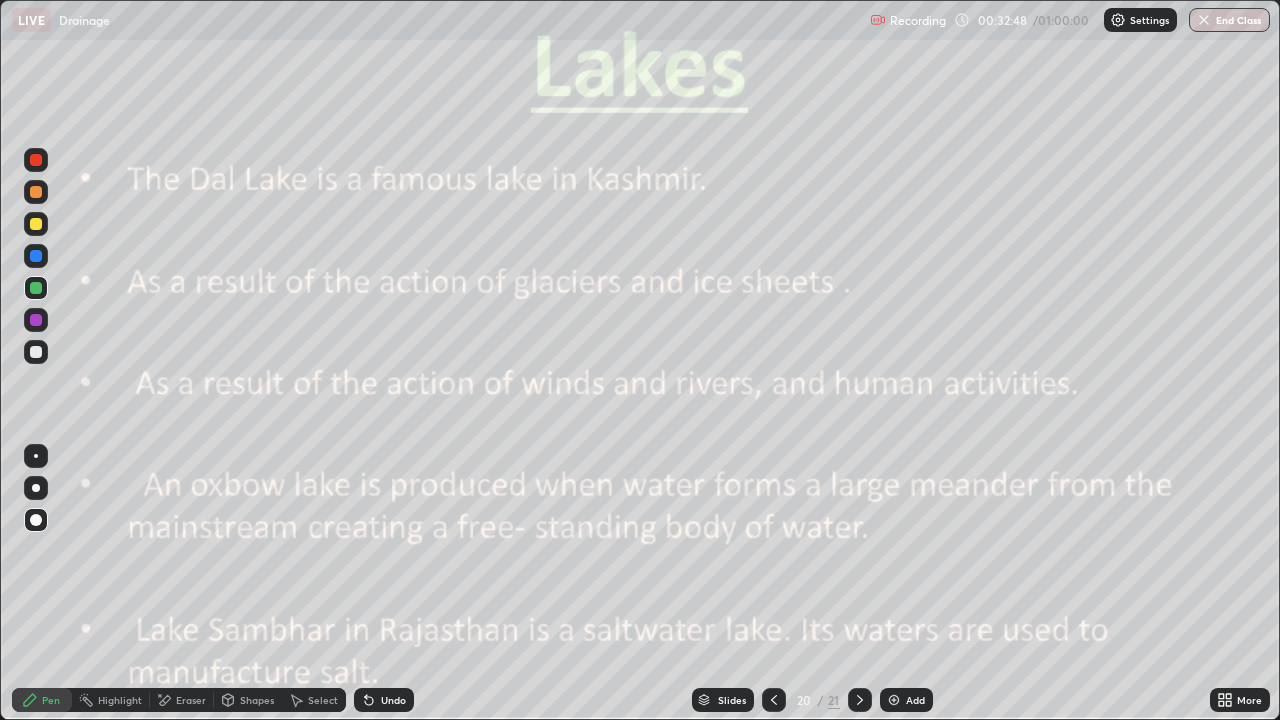 click 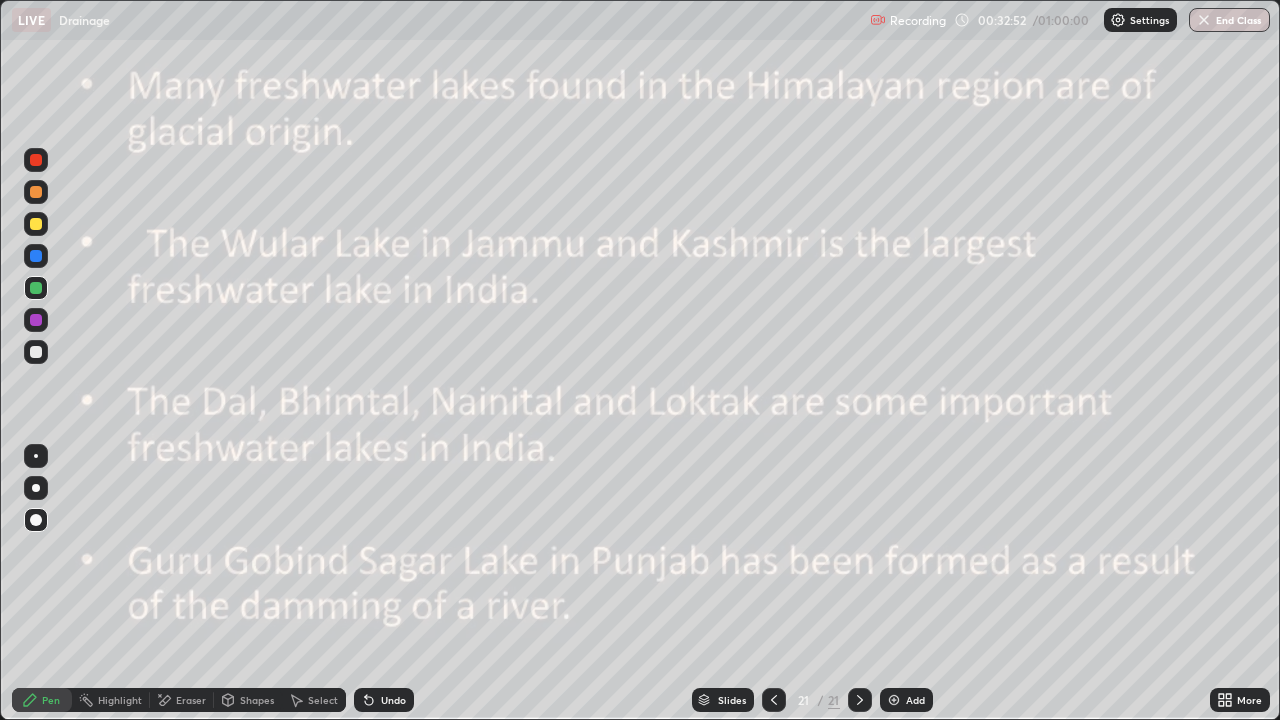 click 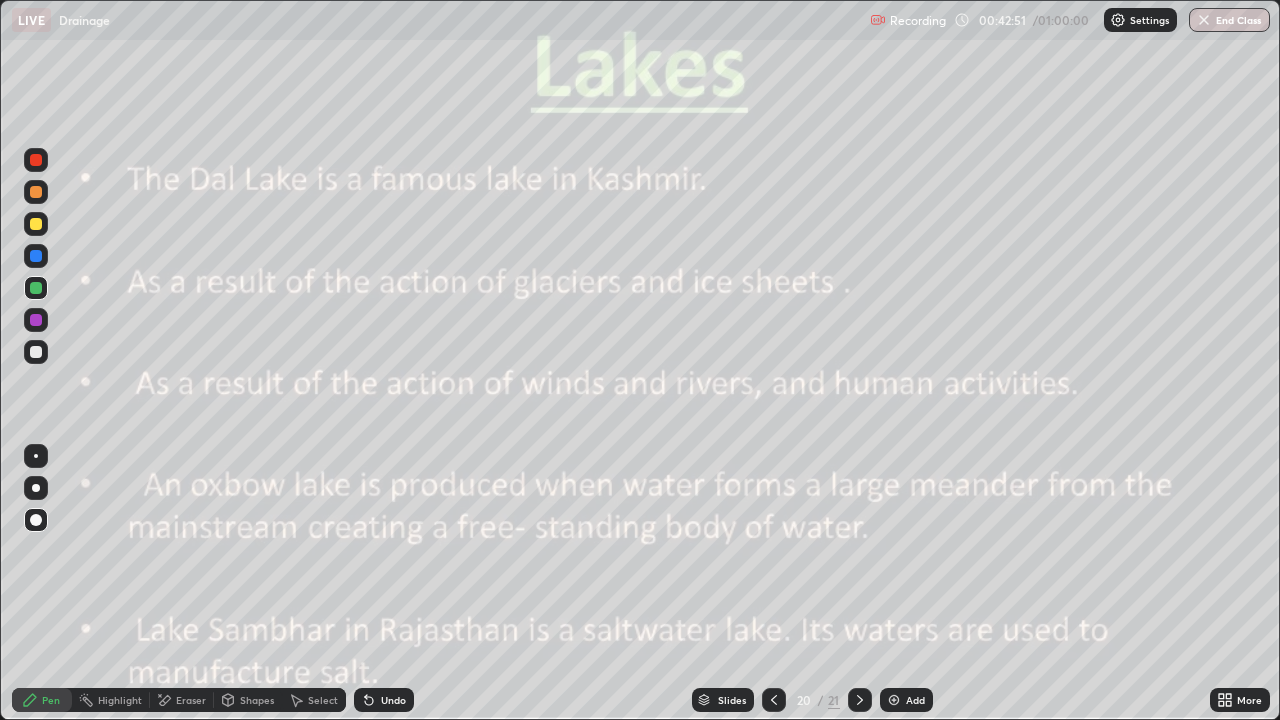 click on "Add" at bounding box center (906, 700) 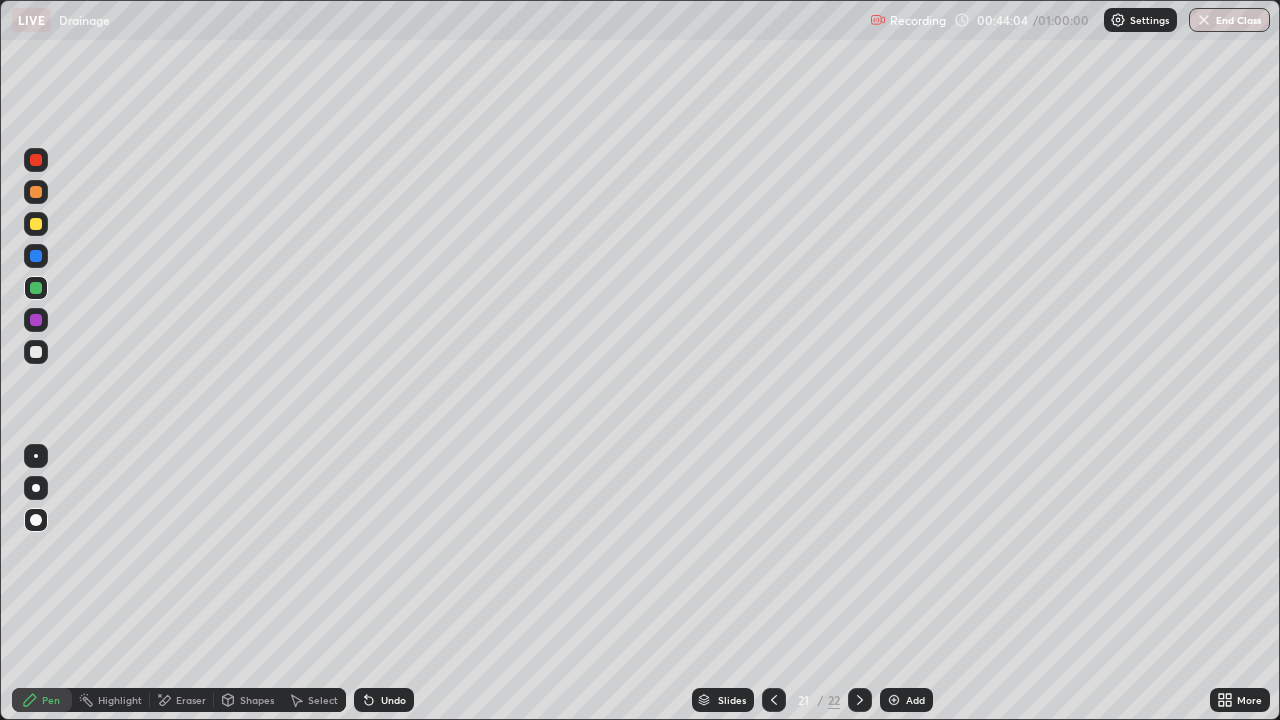 click 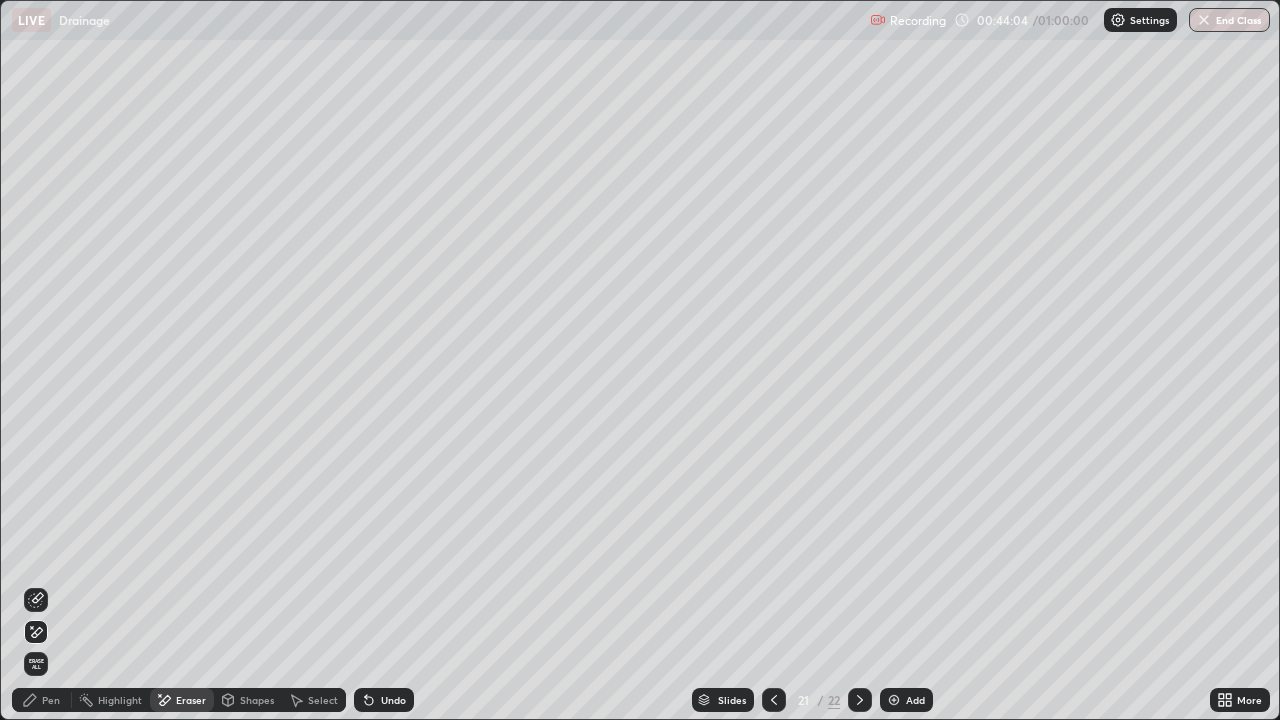 click on "Erase all" at bounding box center [36, 664] 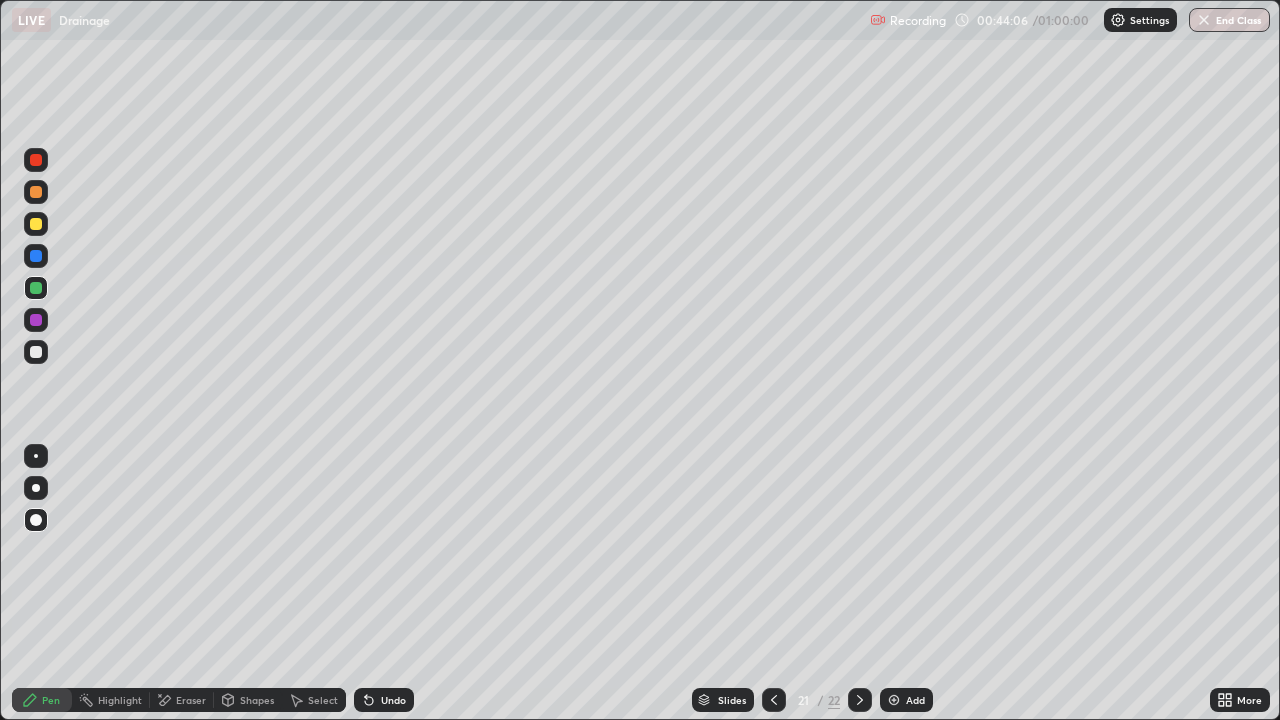 click at bounding box center [774, 700] 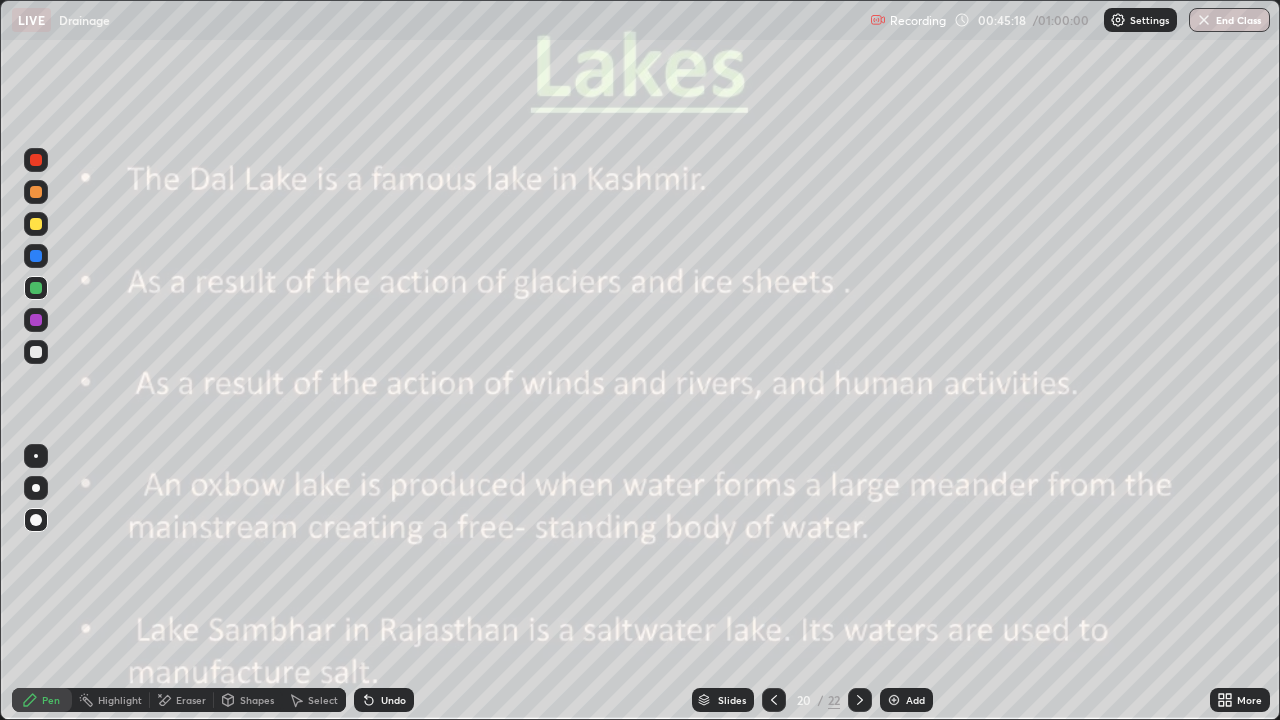 click at bounding box center (860, 700) 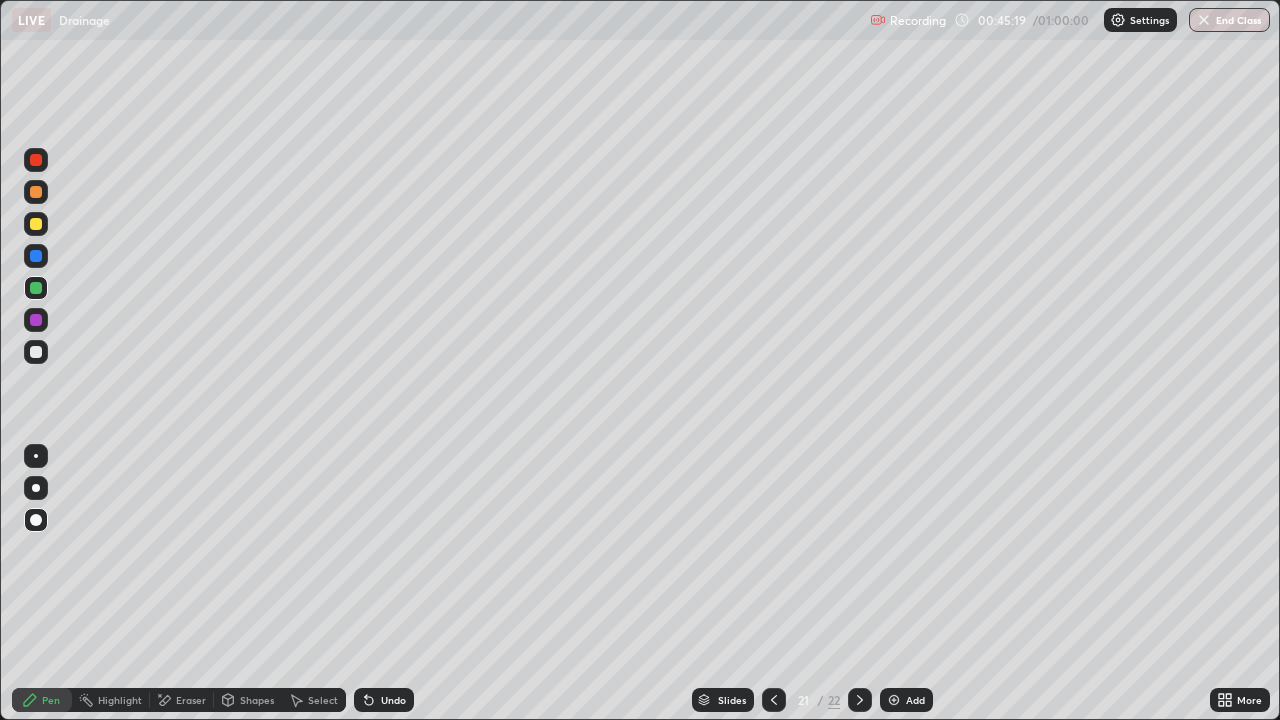 click 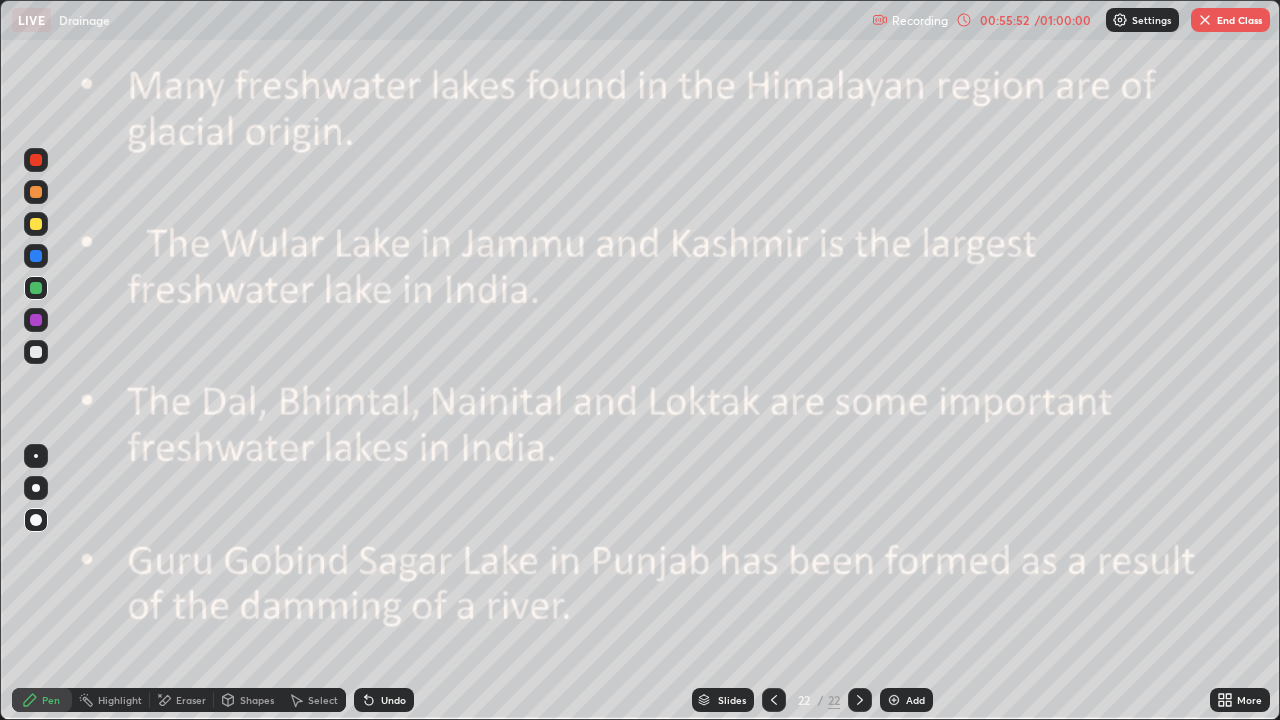 click at bounding box center (1205, 20) 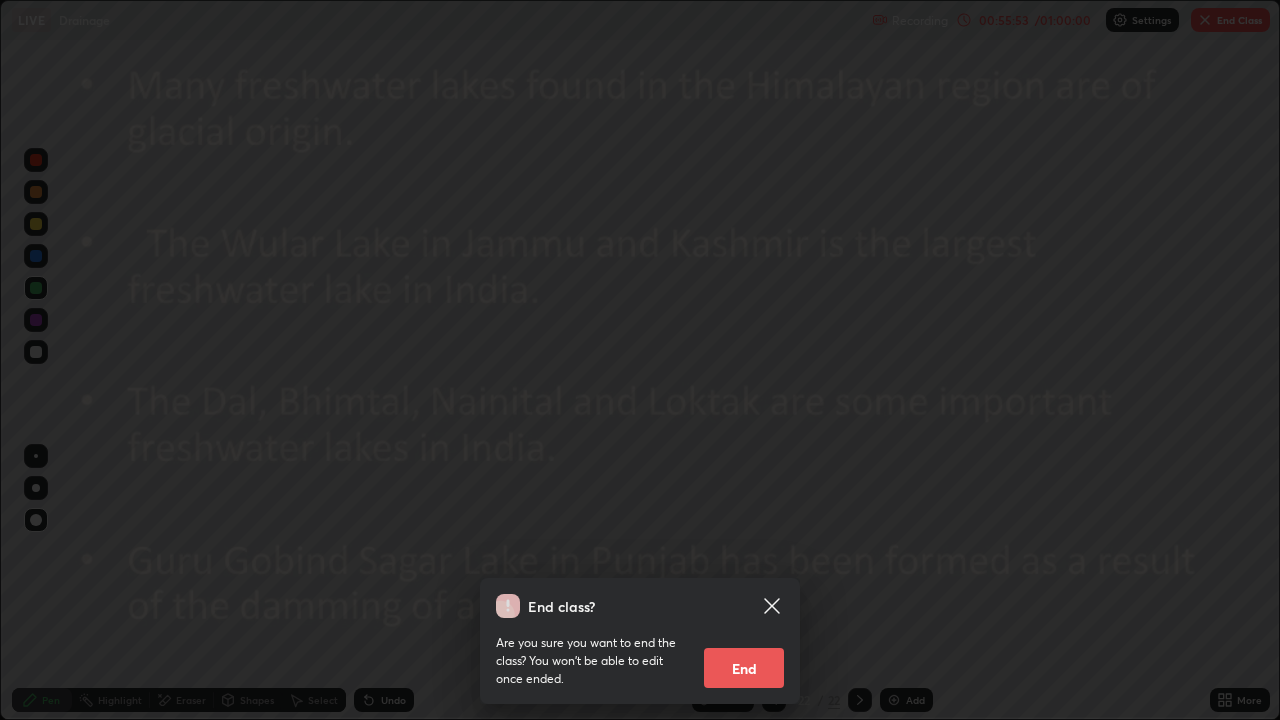 click on "End" at bounding box center (744, 668) 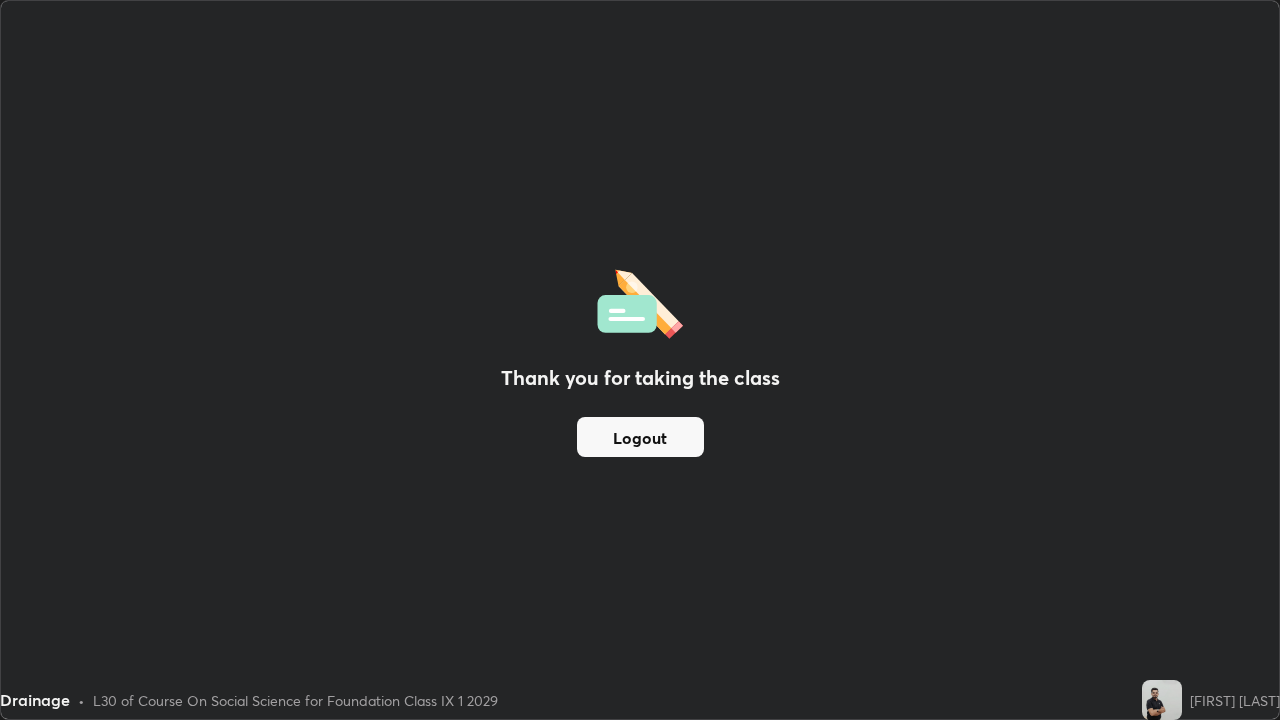 click on "Logout" at bounding box center (640, 437) 